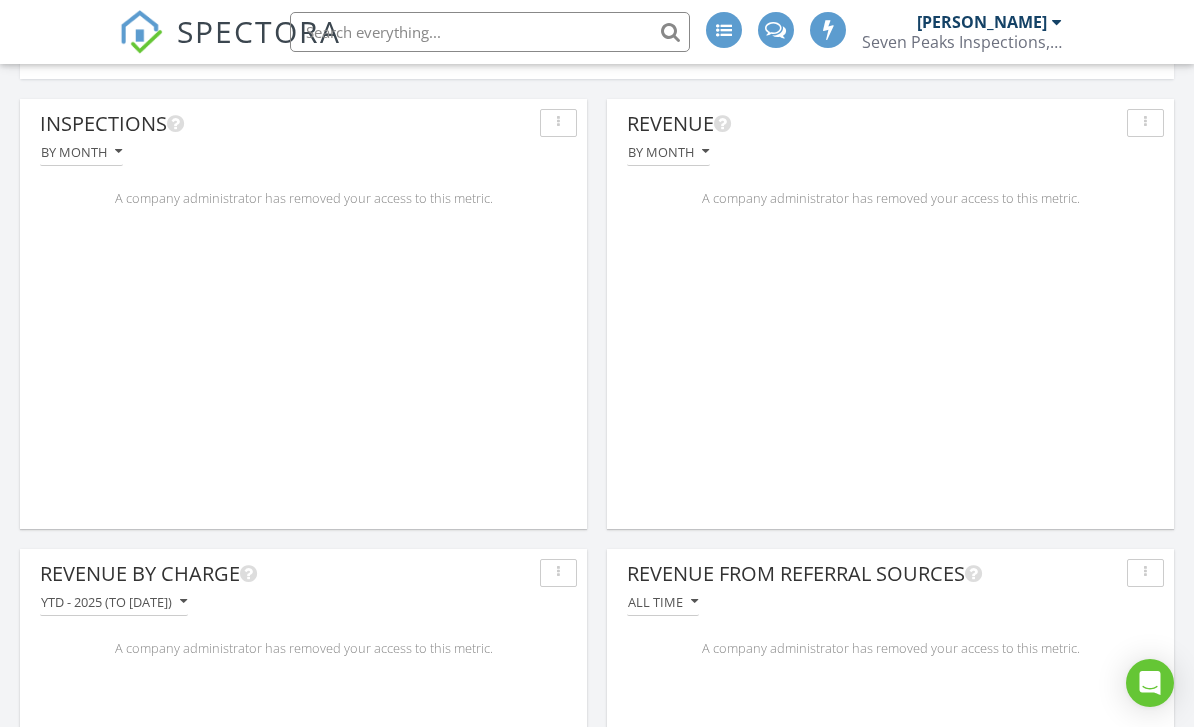 scroll, scrollTop: 221, scrollLeft: 0, axis: vertical 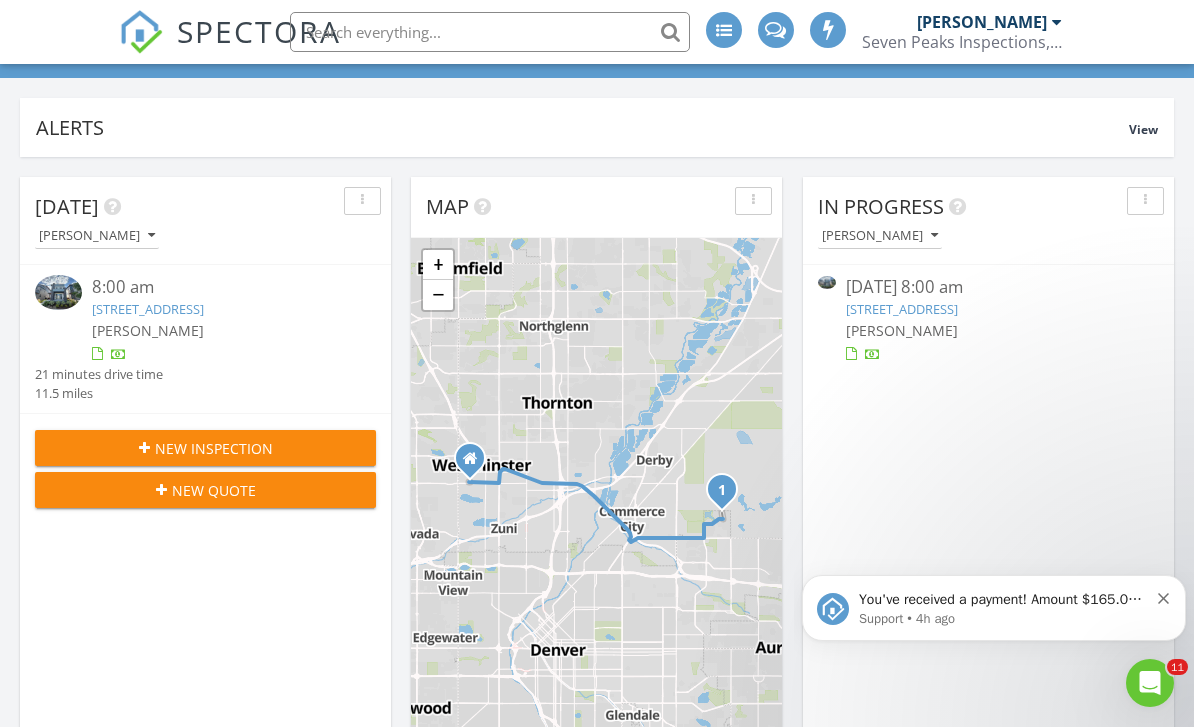click 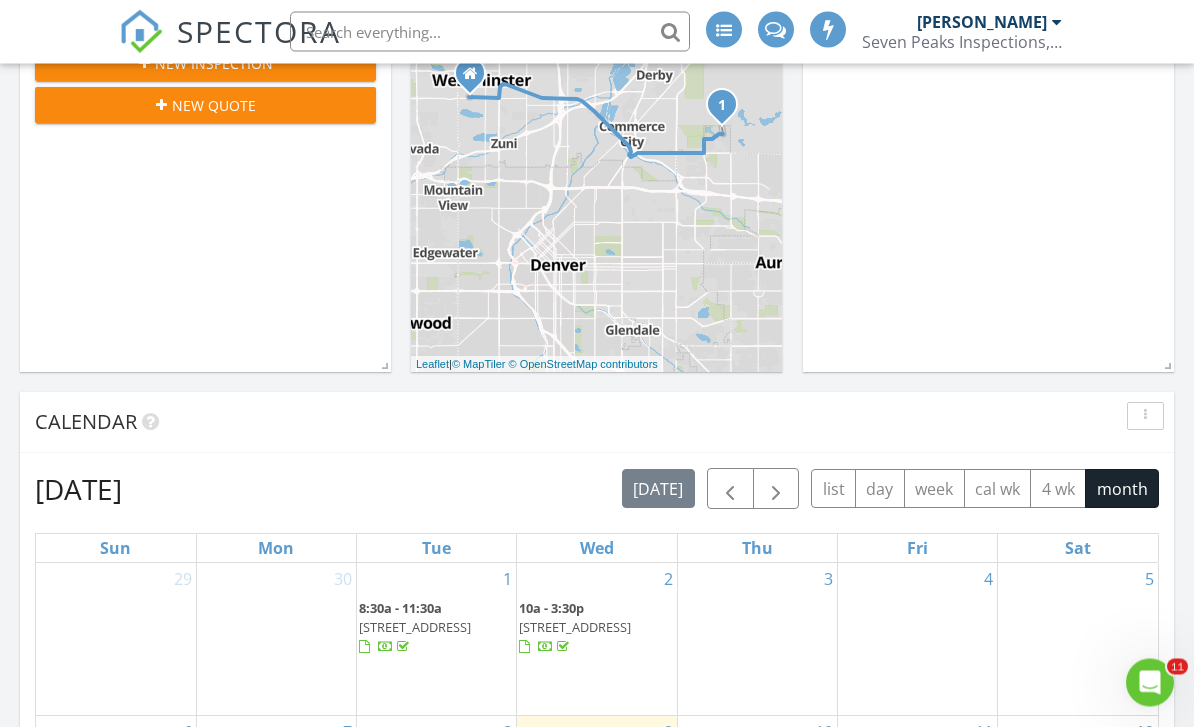 scroll, scrollTop: 0, scrollLeft: 0, axis: both 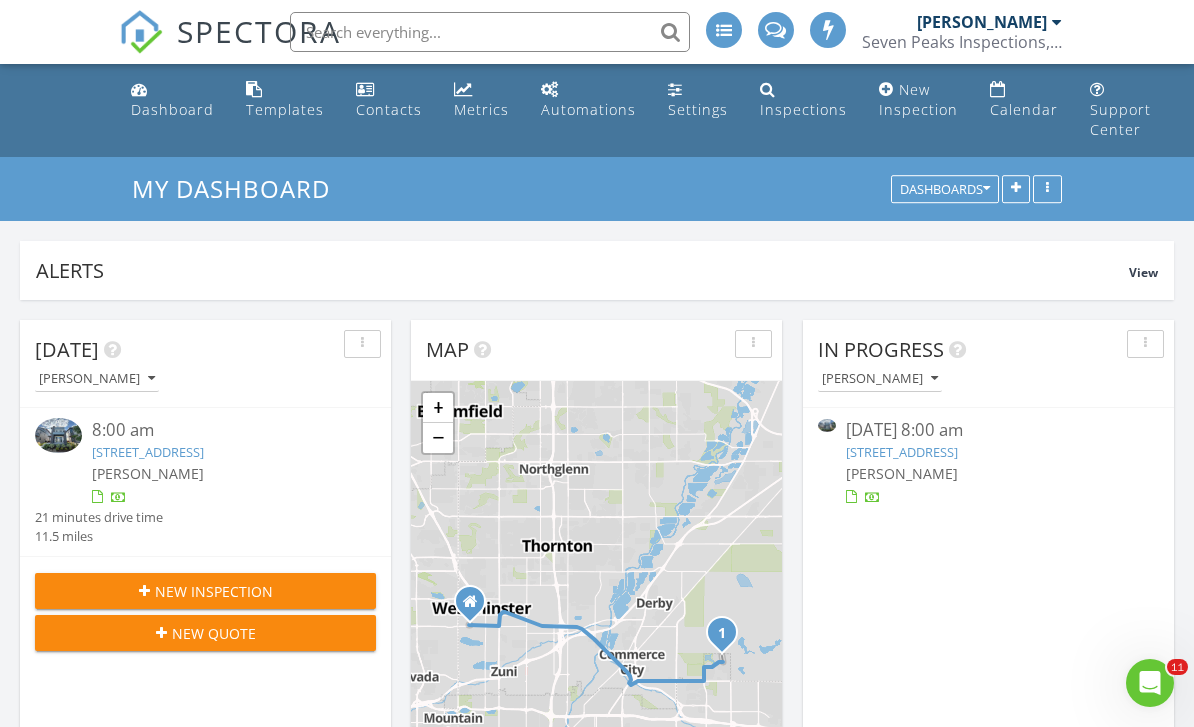 click on "Metrics" at bounding box center (481, 109) 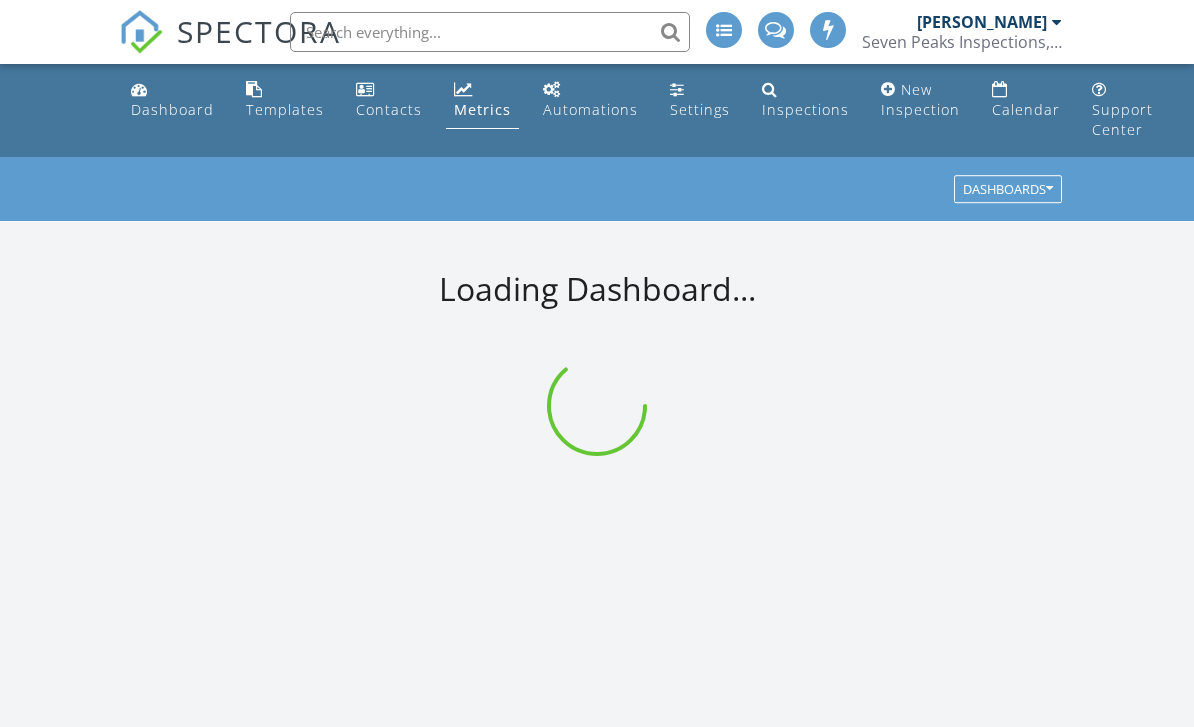 scroll, scrollTop: 0, scrollLeft: 0, axis: both 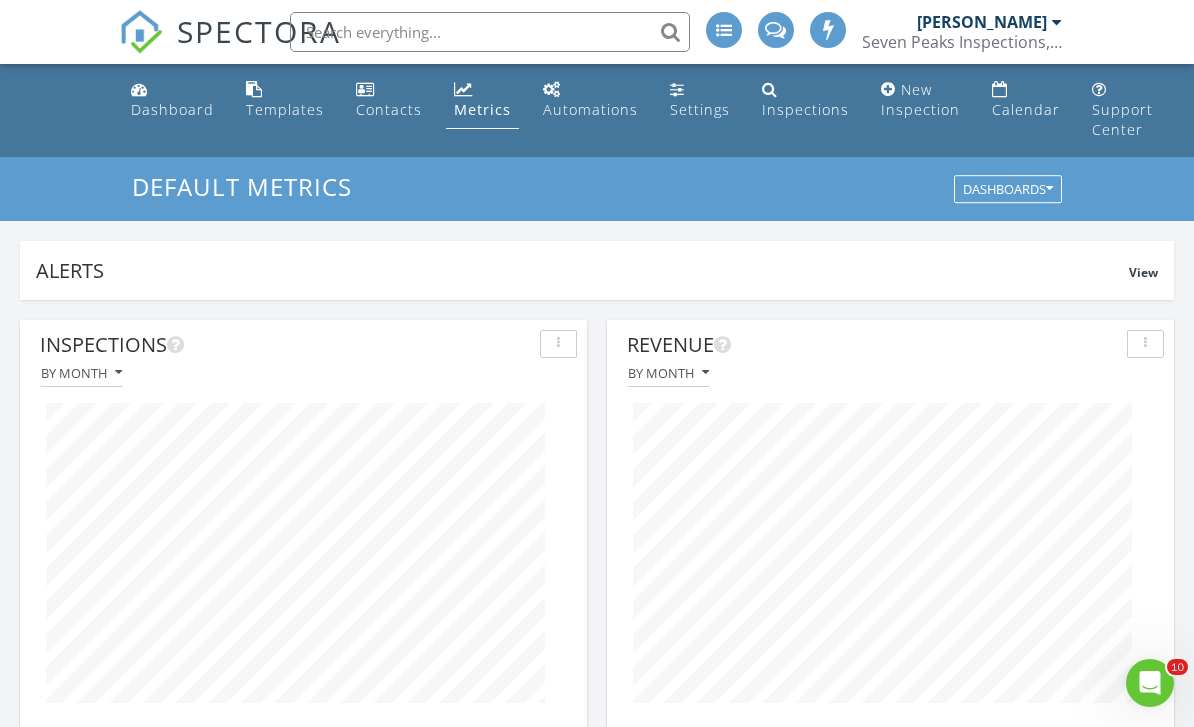 click on "Inspections
By month
Revenue
By month
Revenue By Charge
YTD - 2025 (to Jul 9th)
Revenue From Referral Sources
All time
Top Agencies by Revenue
All time
Revenue from Partnership Offers
All time
All time
0
Inspection Locations
All time
Max = 100
+ − Leaflet  | Tiles © Esri
Online Scheduler Revenue
Last calendar year - 2024
2024
$13,884" at bounding box center [597, 1210] 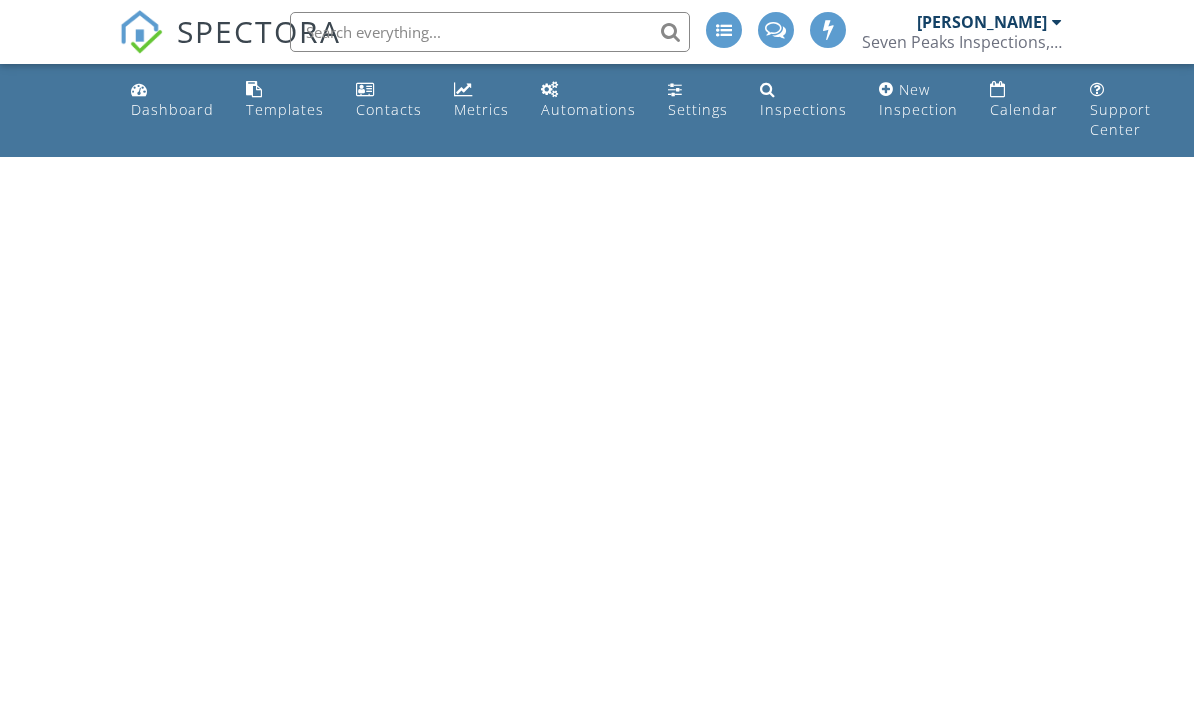 scroll, scrollTop: 0, scrollLeft: 0, axis: both 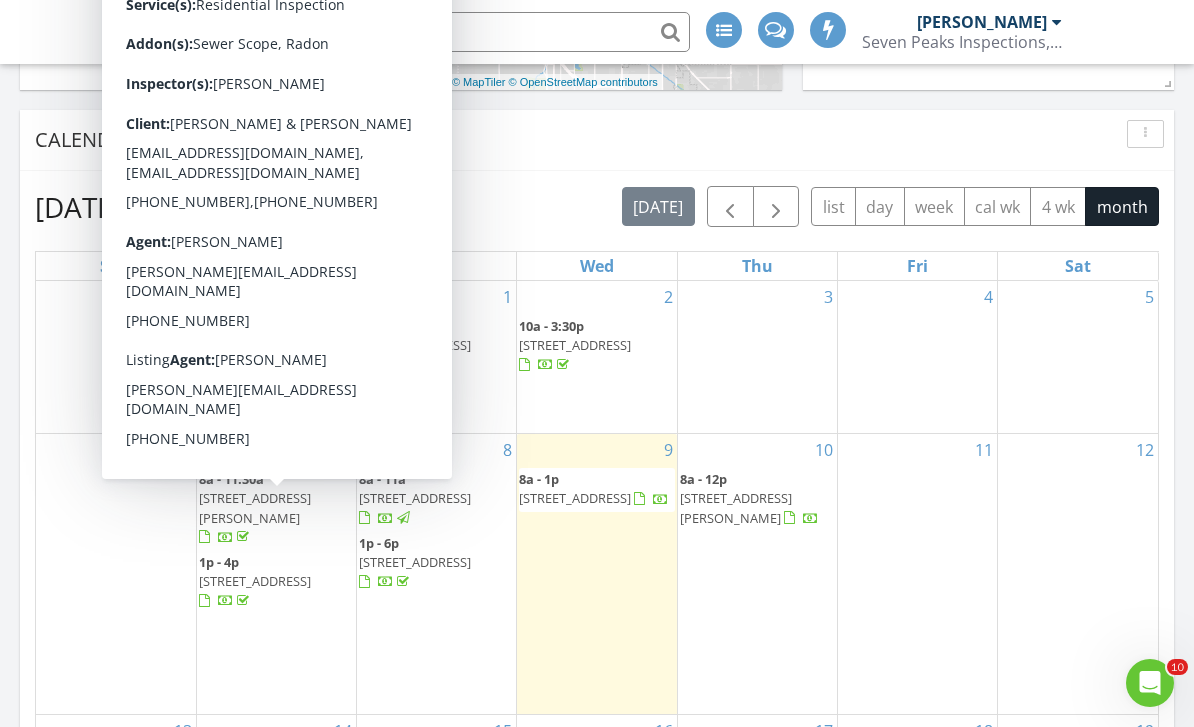 click on "4825 S Ammons St 133, Littleton 80128" at bounding box center [255, 507] 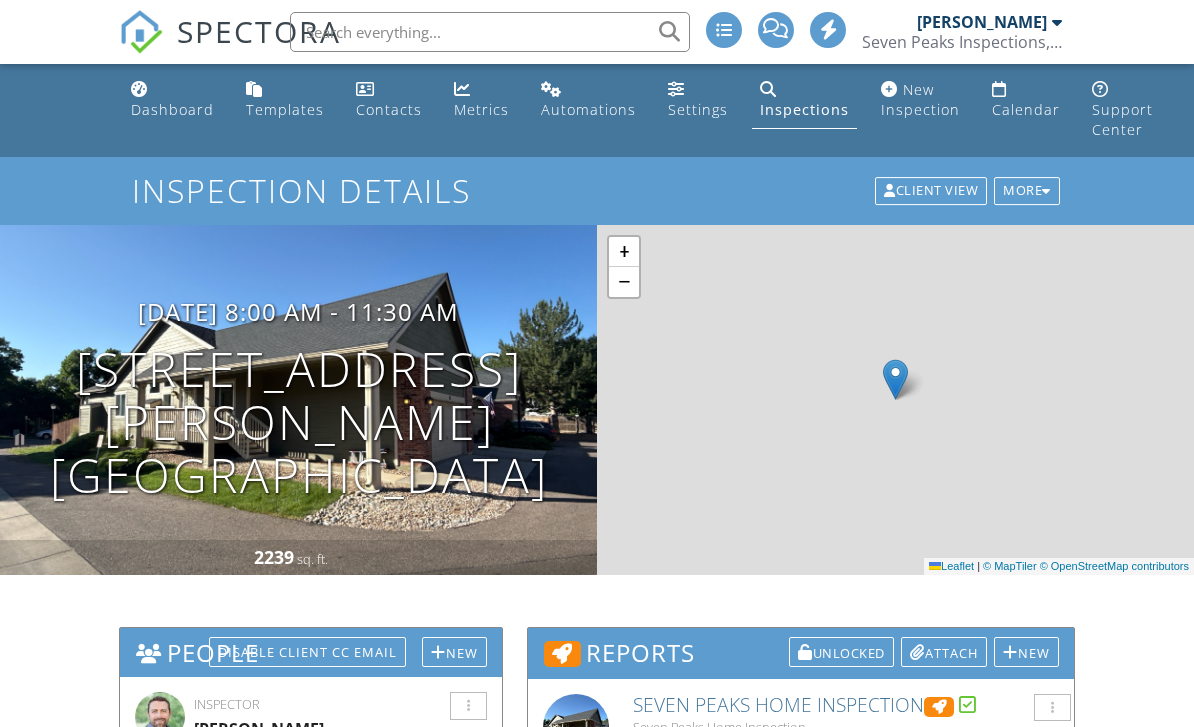 scroll, scrollTop: 0, scrollLeft: 0, axis: both 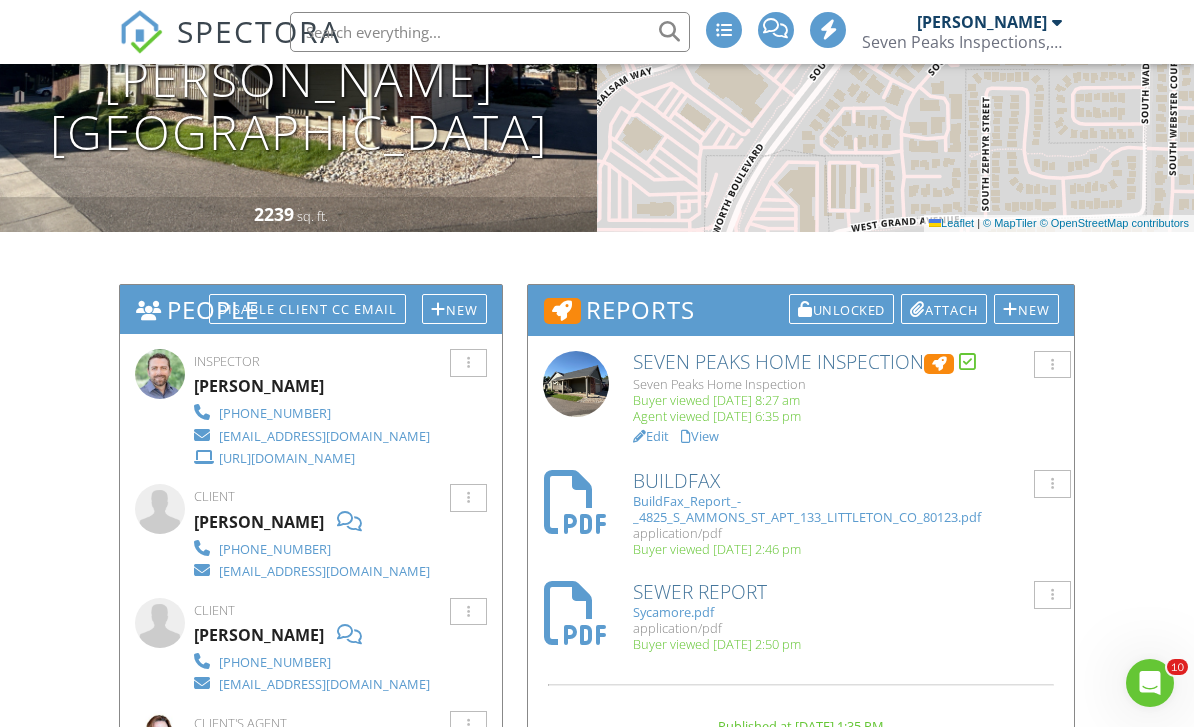 click on "Attach" at bounding box center (944, 309) 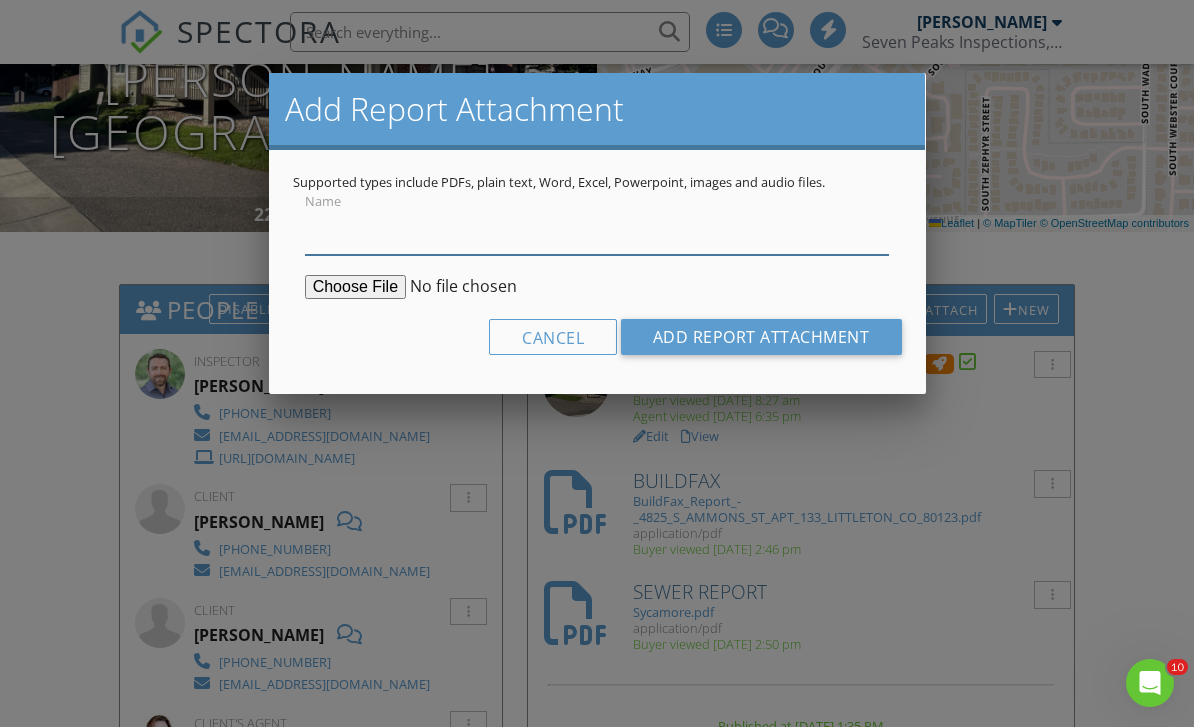 scroll, scrollTop: 342, scrollLeft: 0, axis: vertical 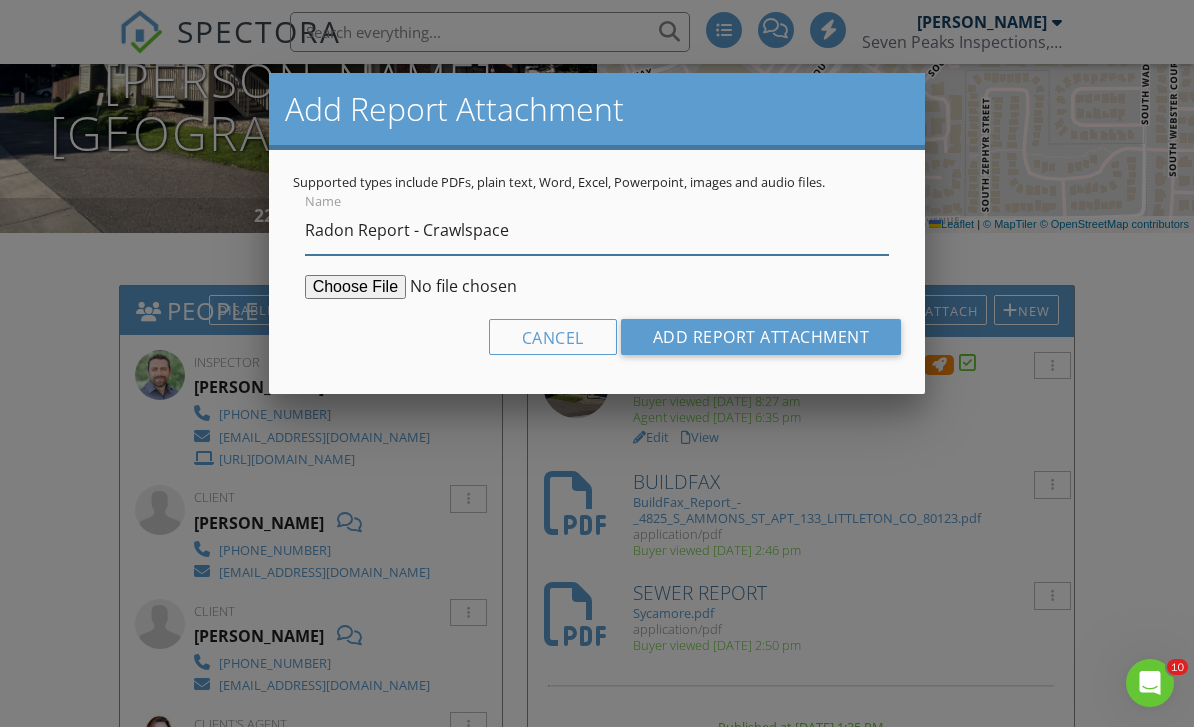 type on "Radon Report - Crawlspace" 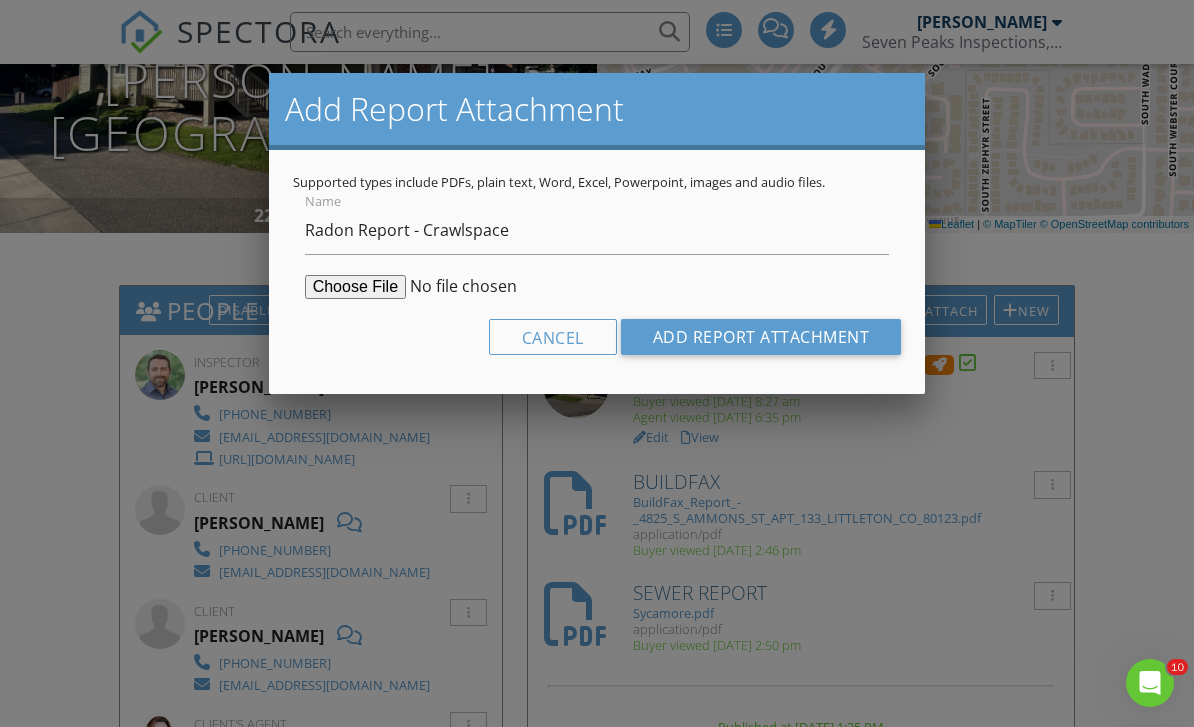 click at bounding box center [458, 287] 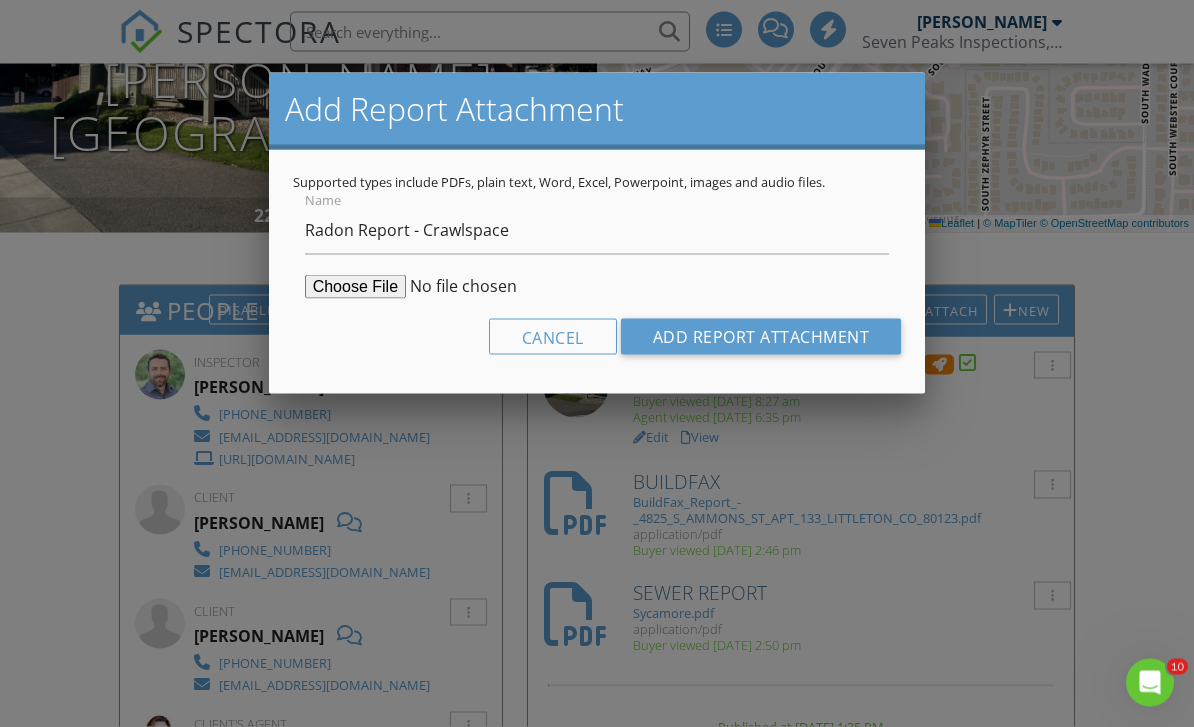 type on "C:\fakepath\4825-S-Ammons-St_RadonReport_Crawlspace.pdf" 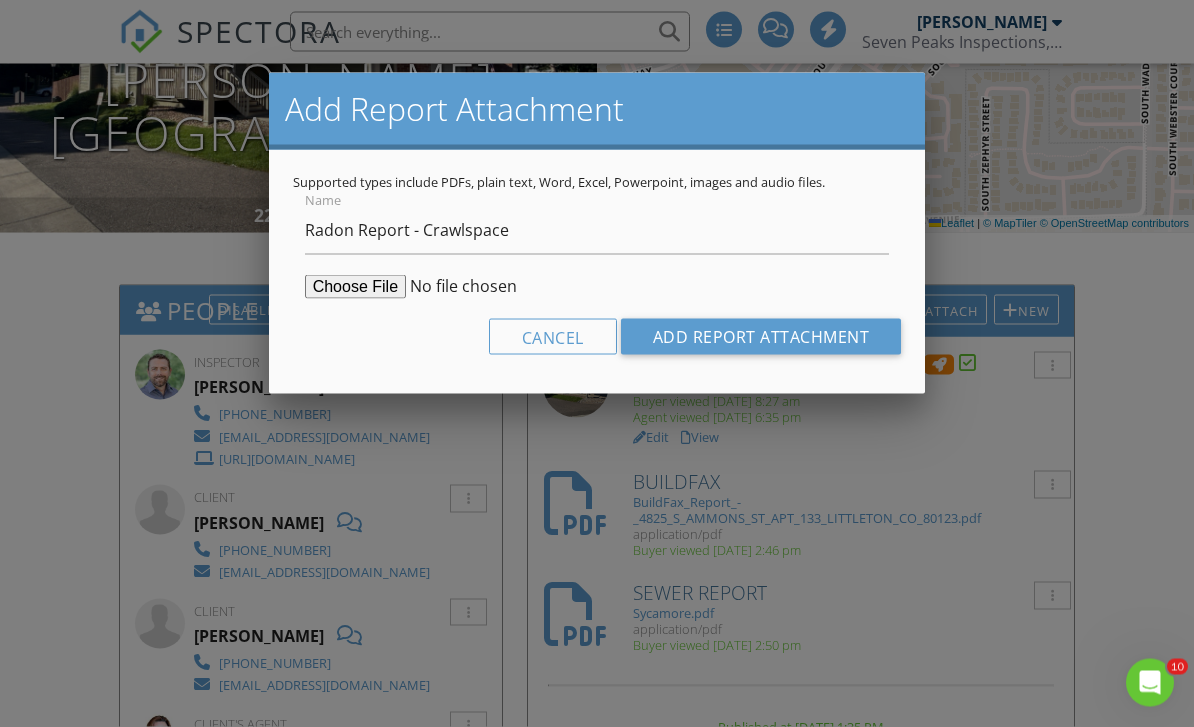 scroll, scrollTop: 343, scrollLeft: 0, axis: vertical 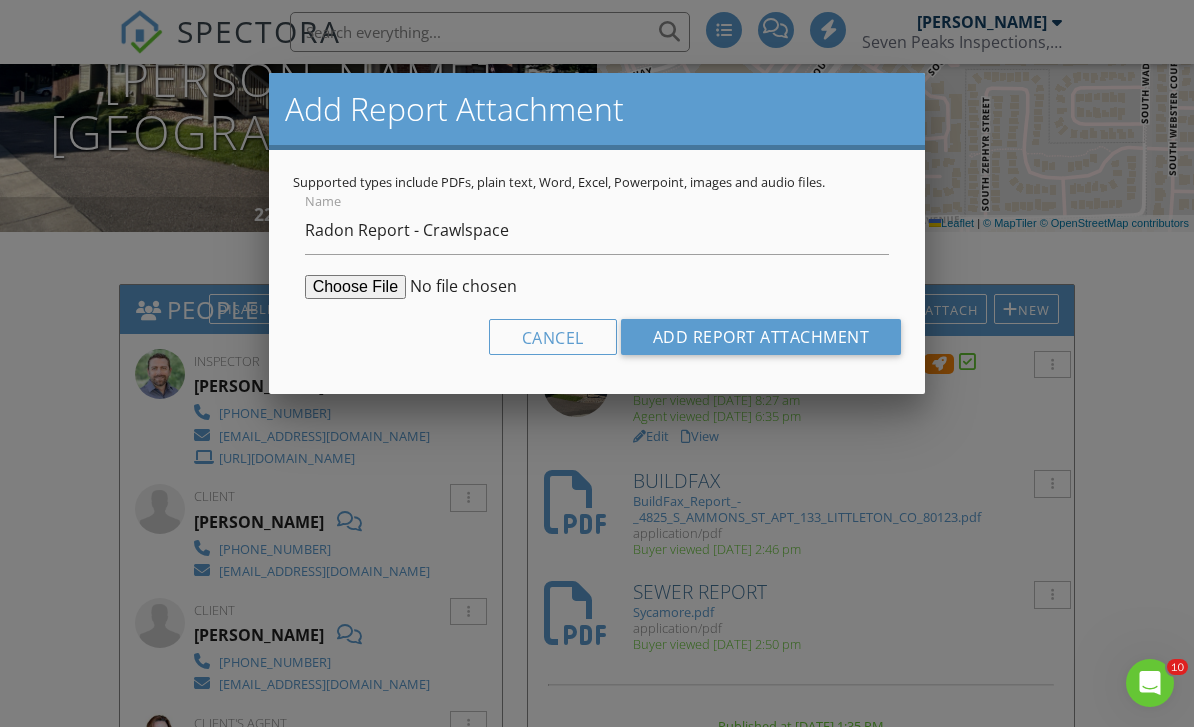 click on "Add Report Attachment" at bounding box center [761, 337] 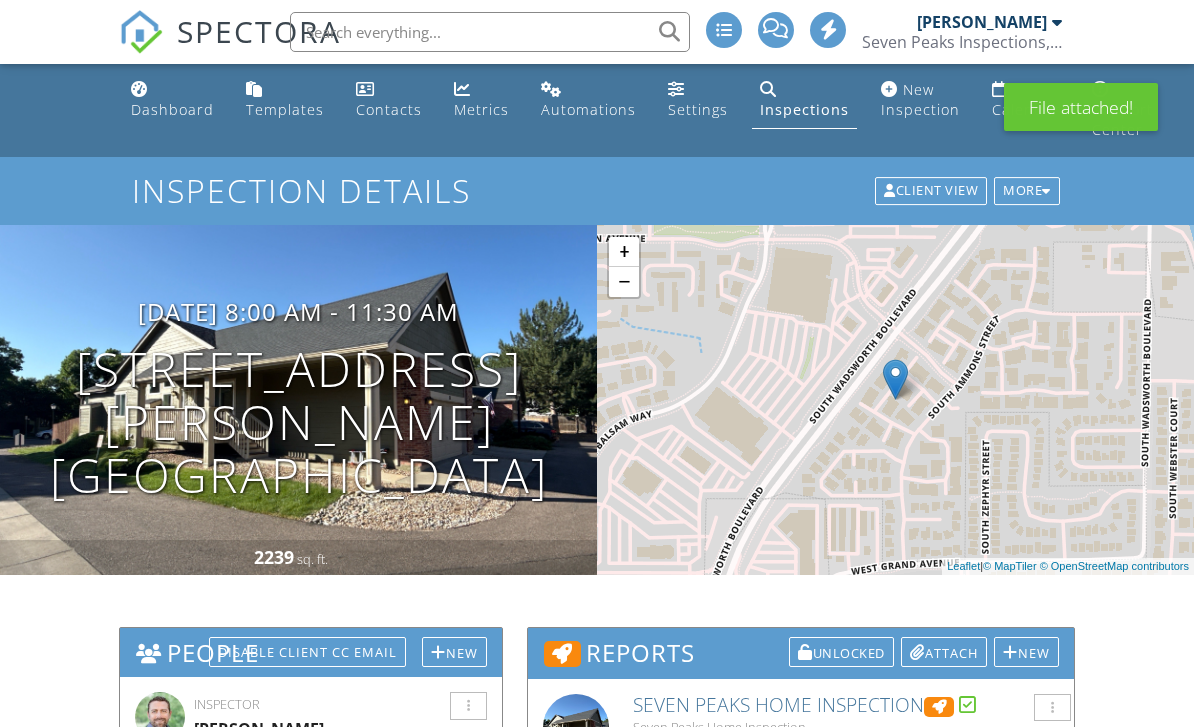scroll, scrollTop: 0, scrollLeft: 0, axis: both 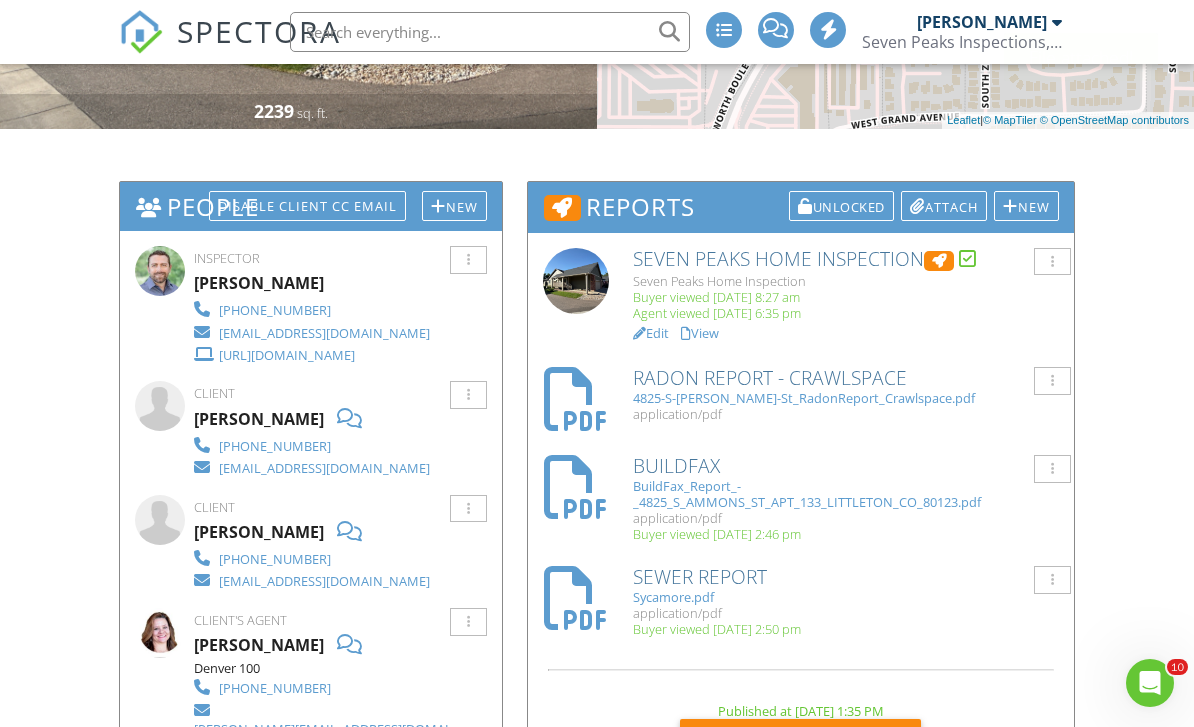 click on "Attach" at bounding box center (944, 206) 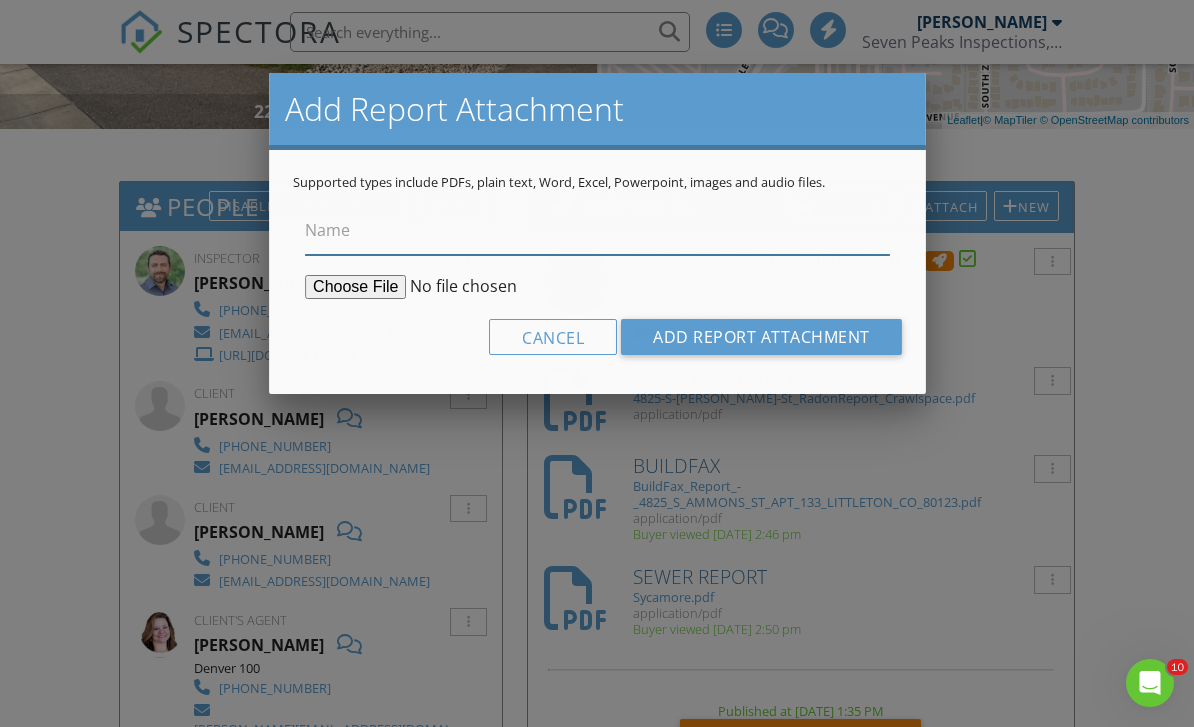 scroll, scrollTop: 445, scrollLeft: 0, axis: vertical 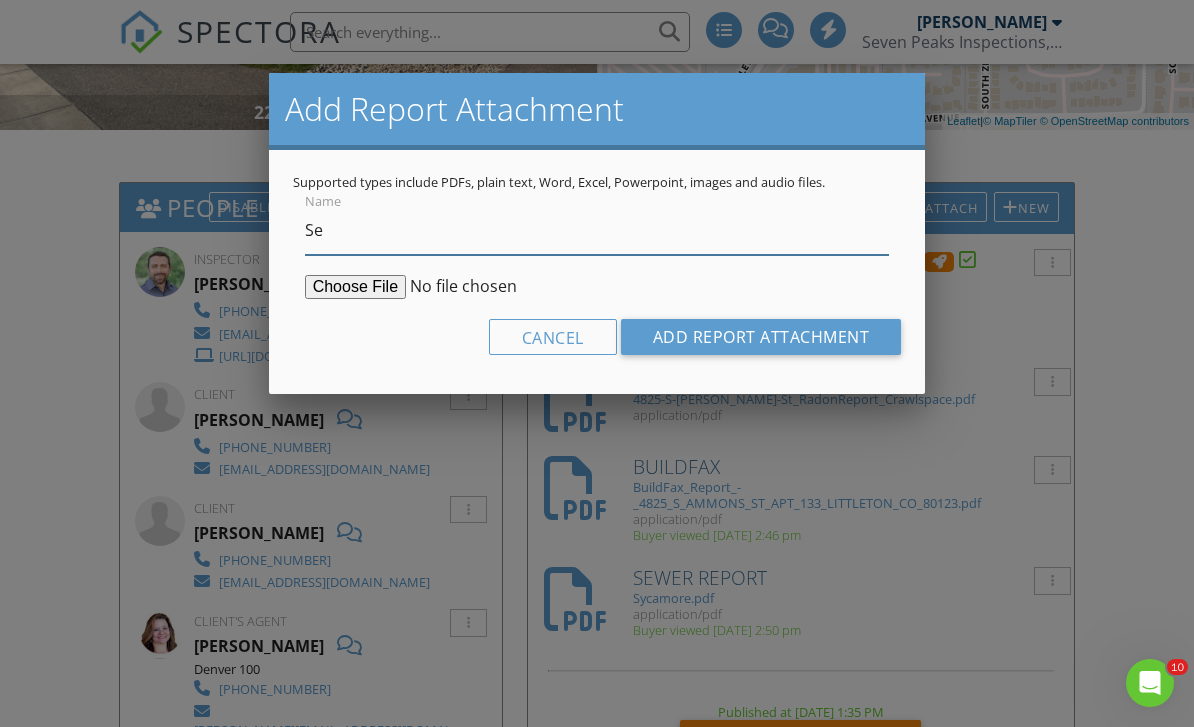 type on "S" 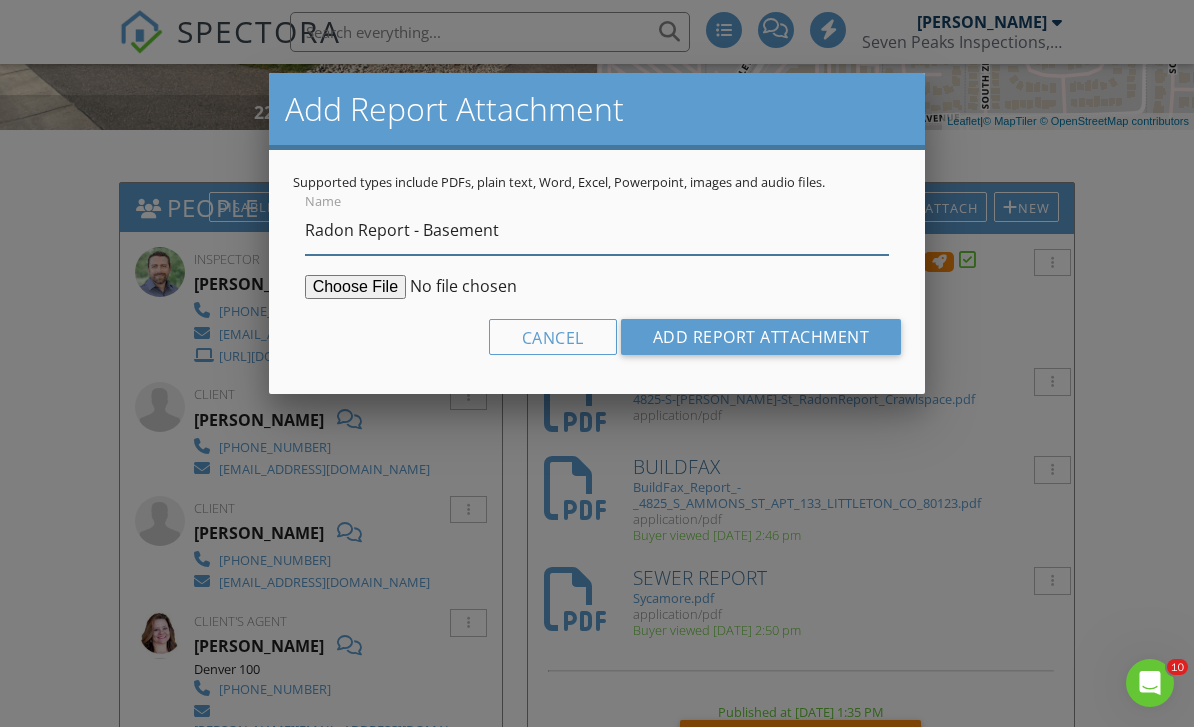 type on "Radon Report - Basement" 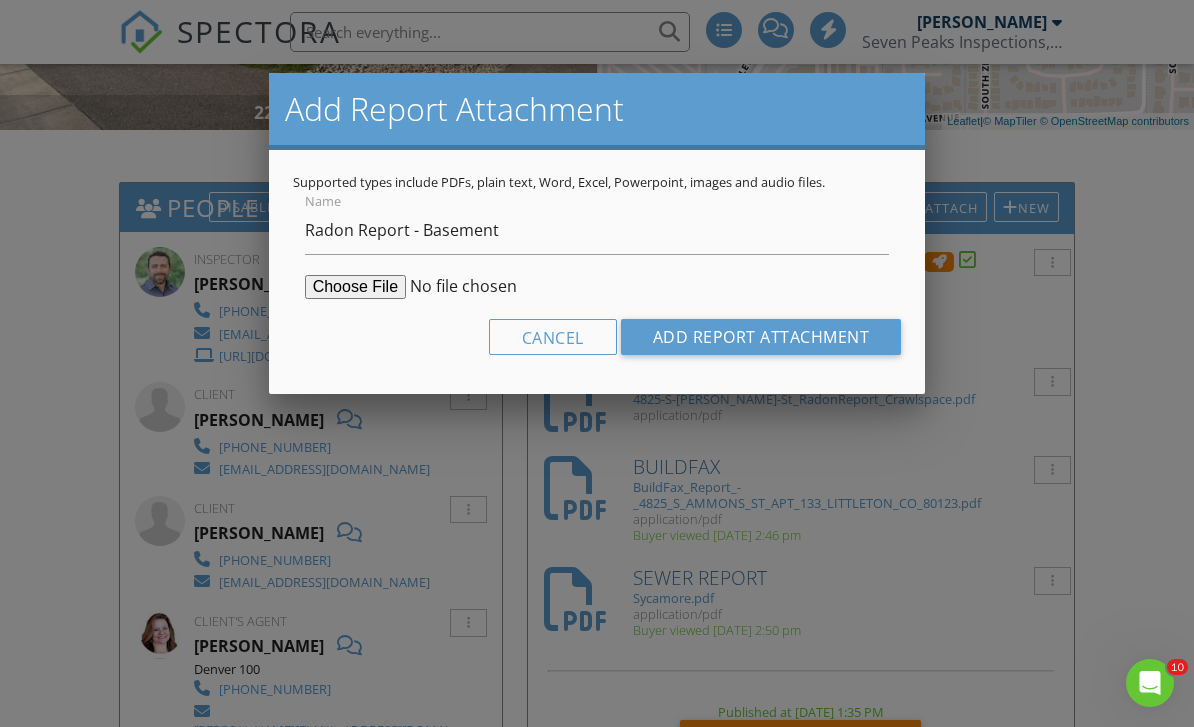click at bounding box center [458, 287] 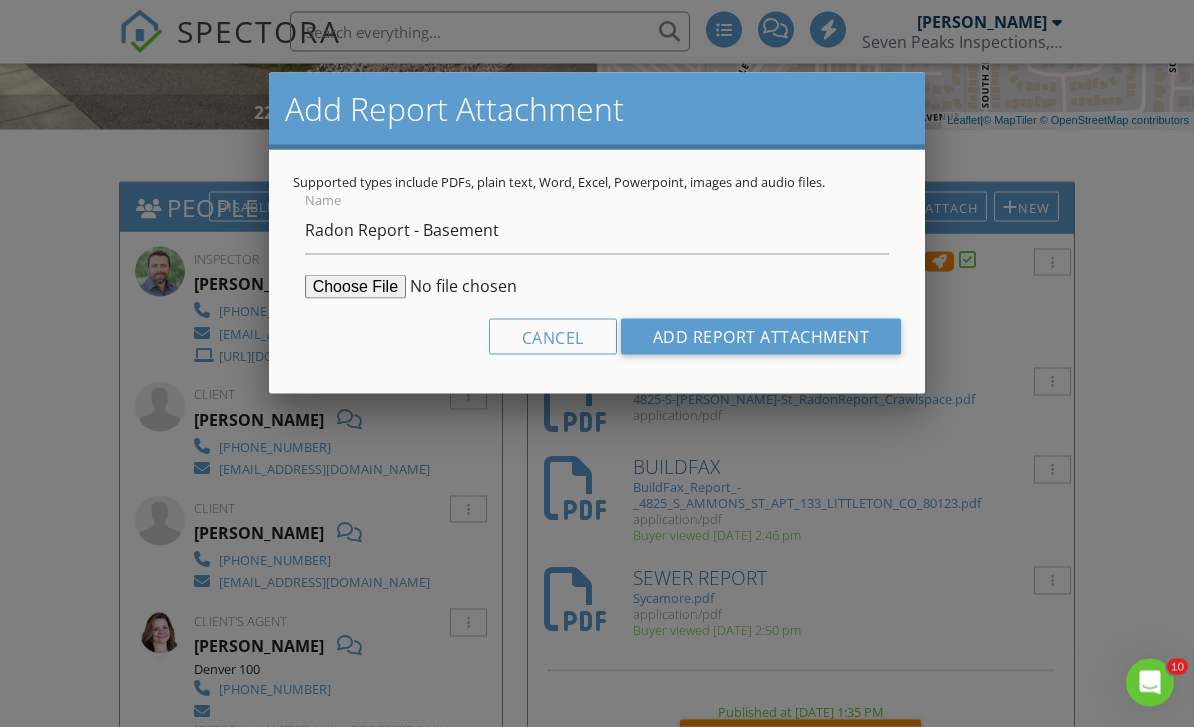 type on "C:\fakepath\4825-S-Ammons-St_RadonReport_Basement.pdf" 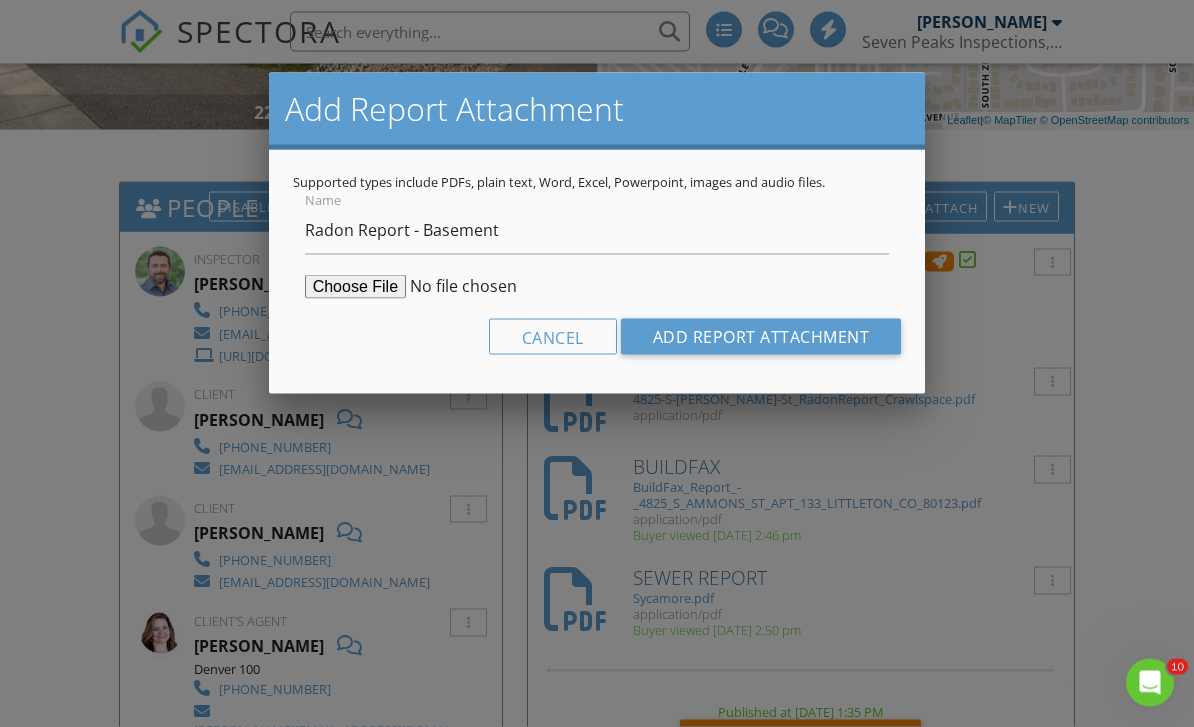 click on "Add Report Attachment" at bounding box center (761, 337) 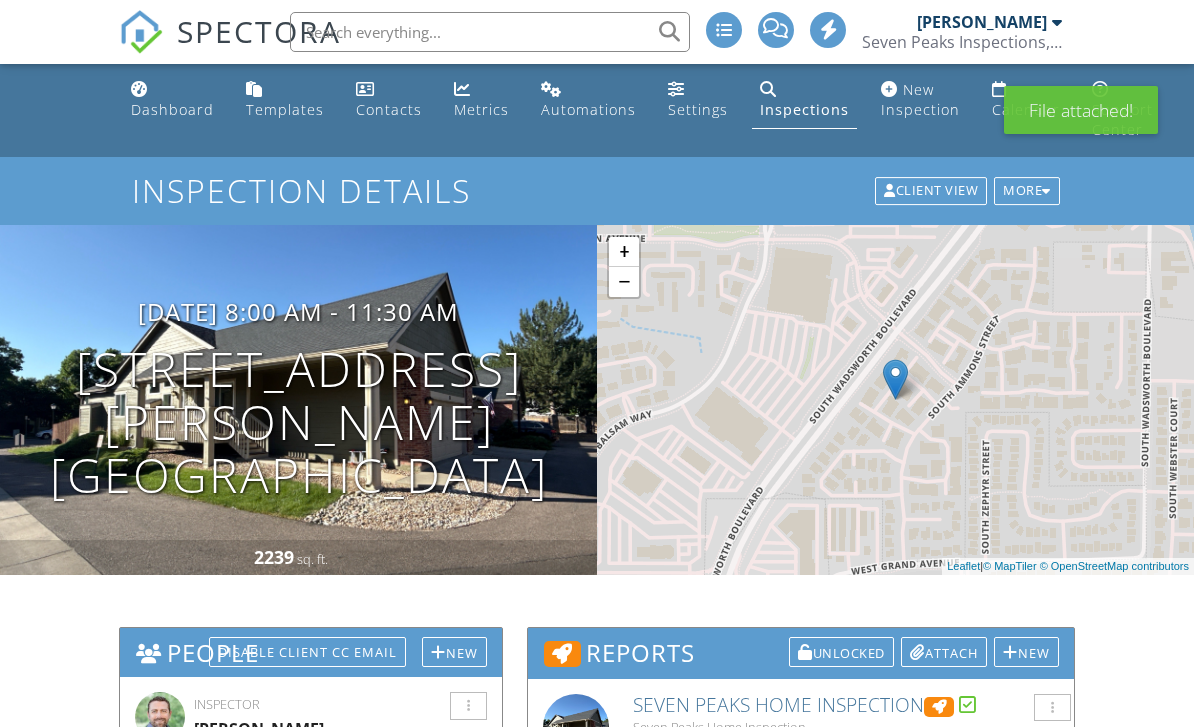 scroll, scrollTop: 0, scrollLeft: 0, axis: both 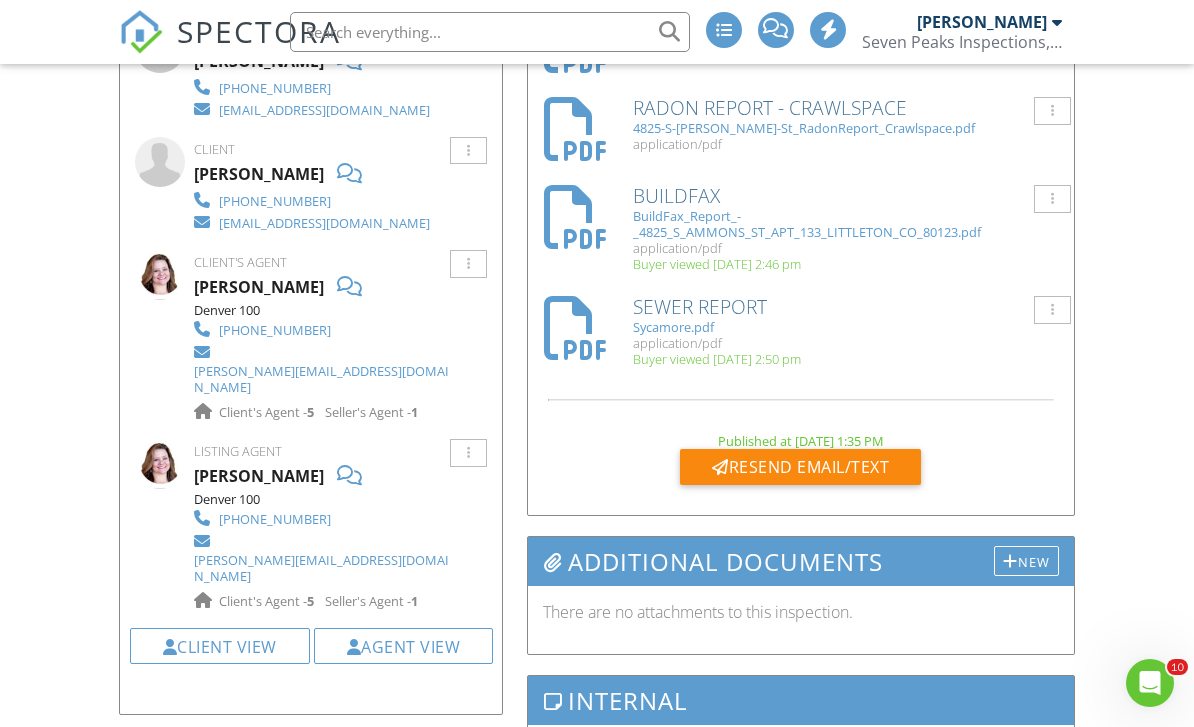 click on "Resend Email/Text" at bounding box center [800, 467] 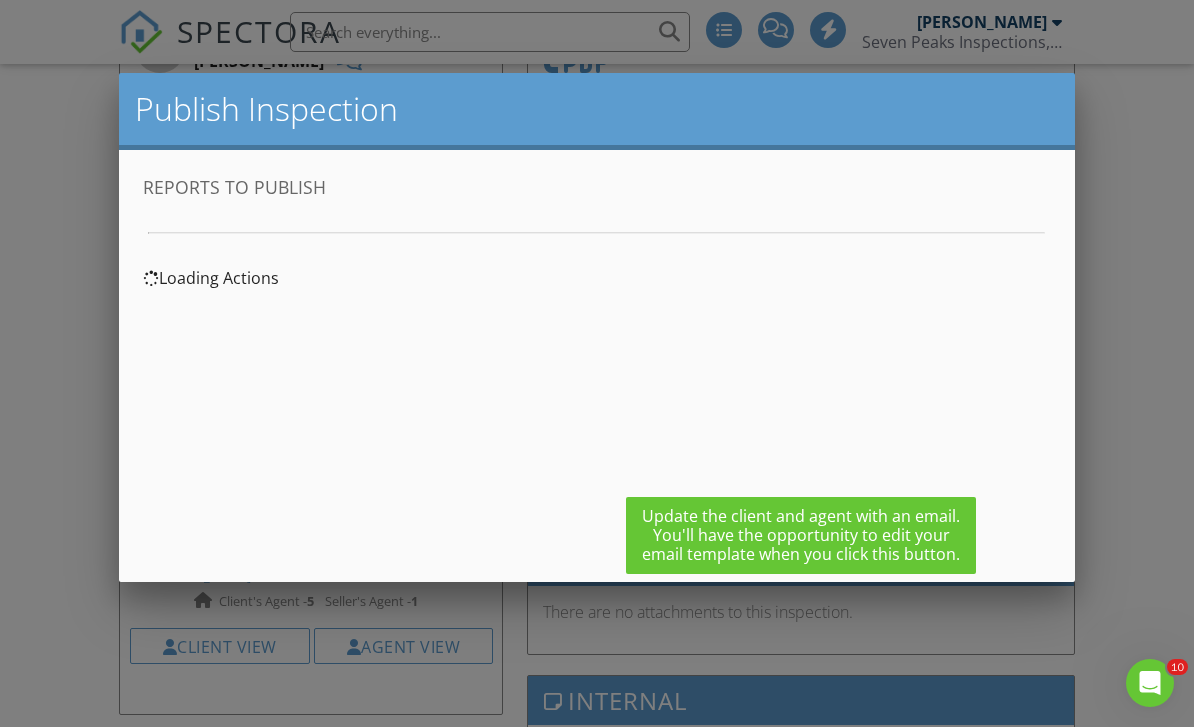 scroll, scrollTop: 0, scrollLeft: 0, axis: both 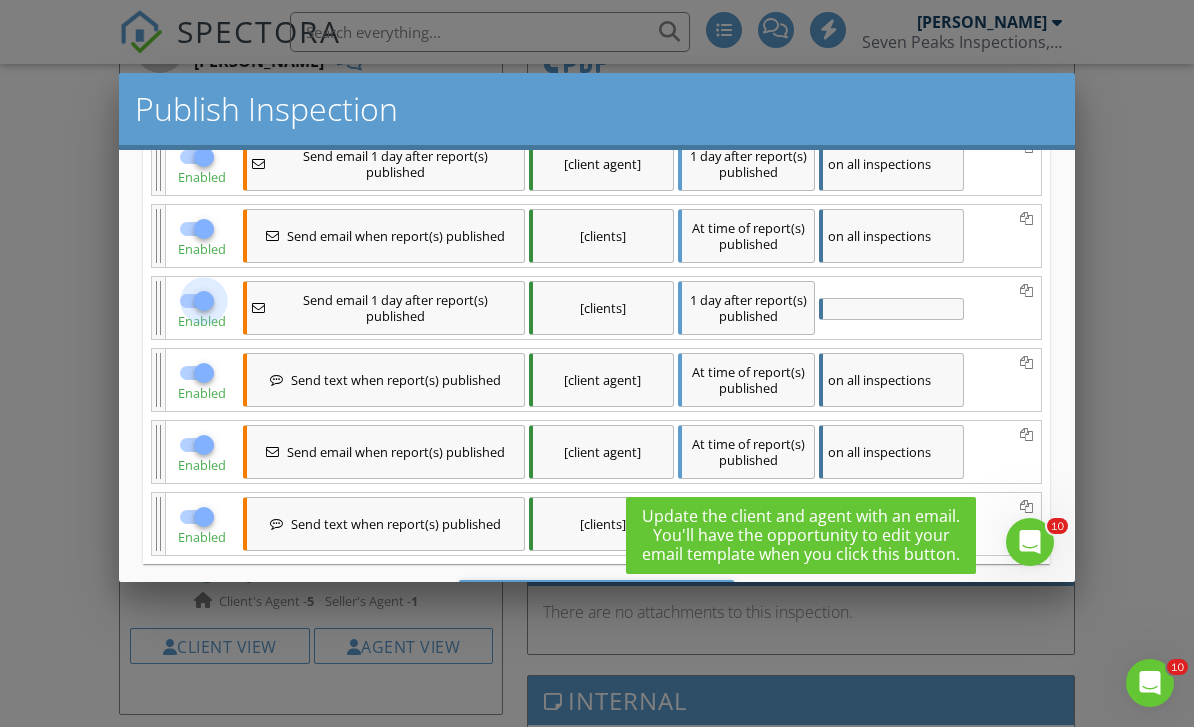 click at bounding box center [204, 300] 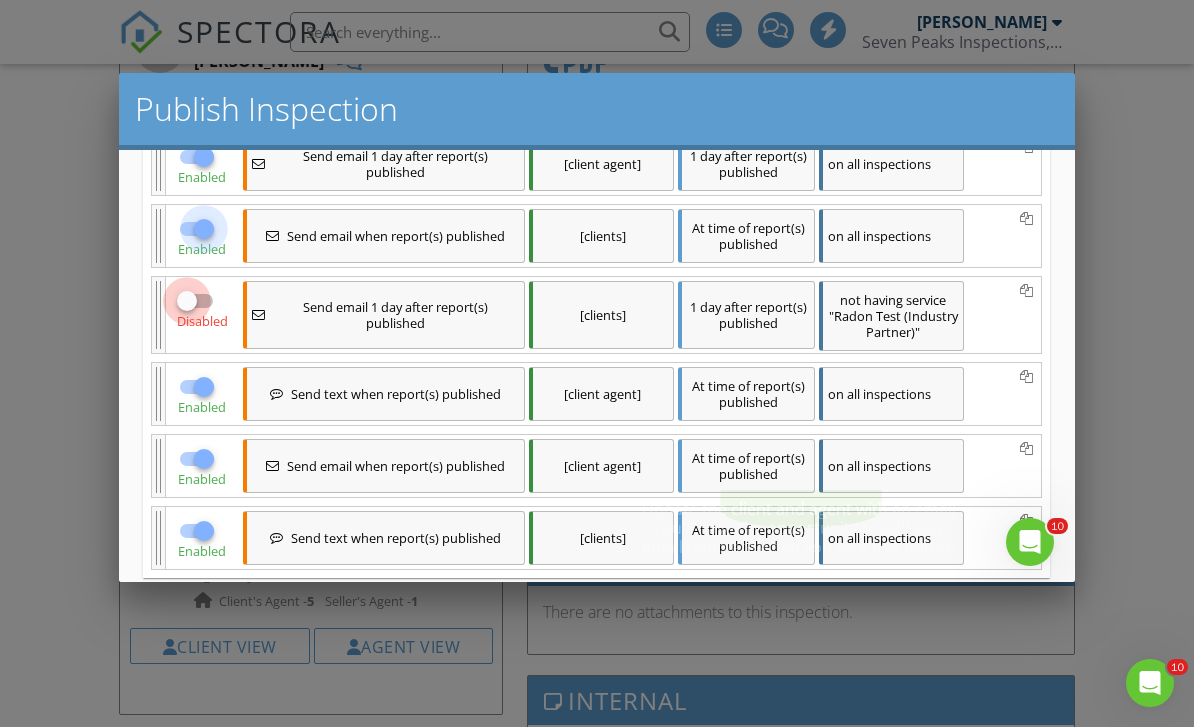 click at bounding box center (204, 228) 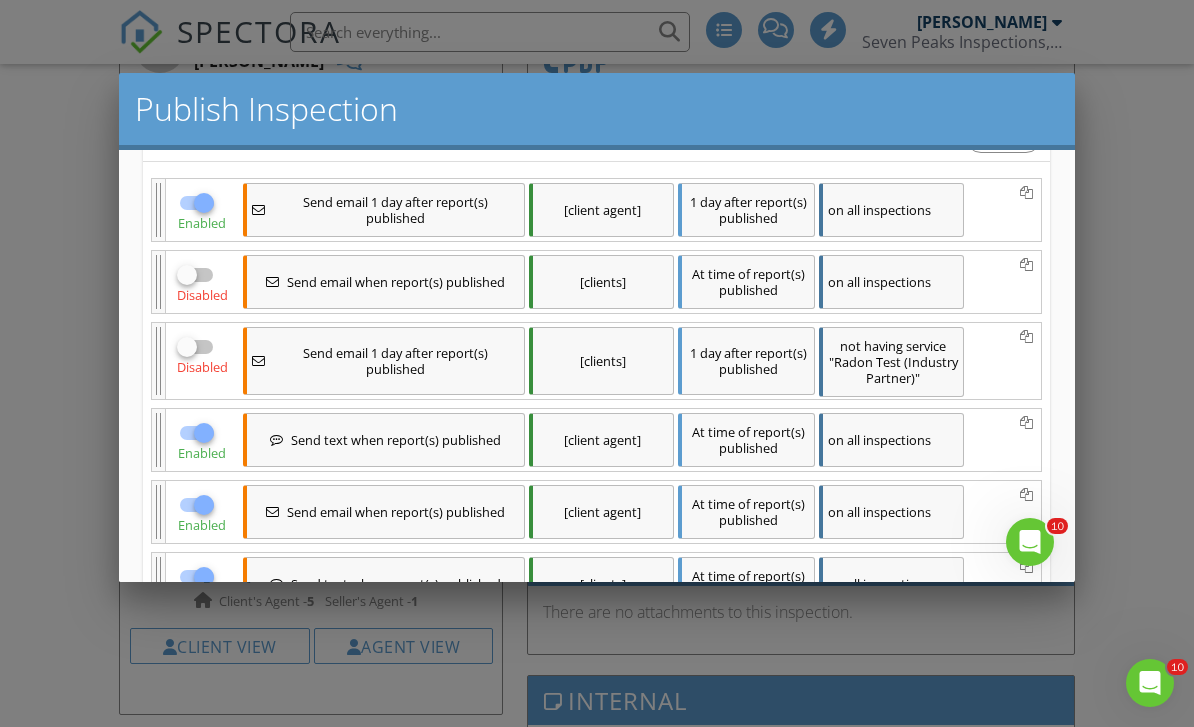 scroll, scrollTop: 204, scrollLeft: 0, axis: vertical 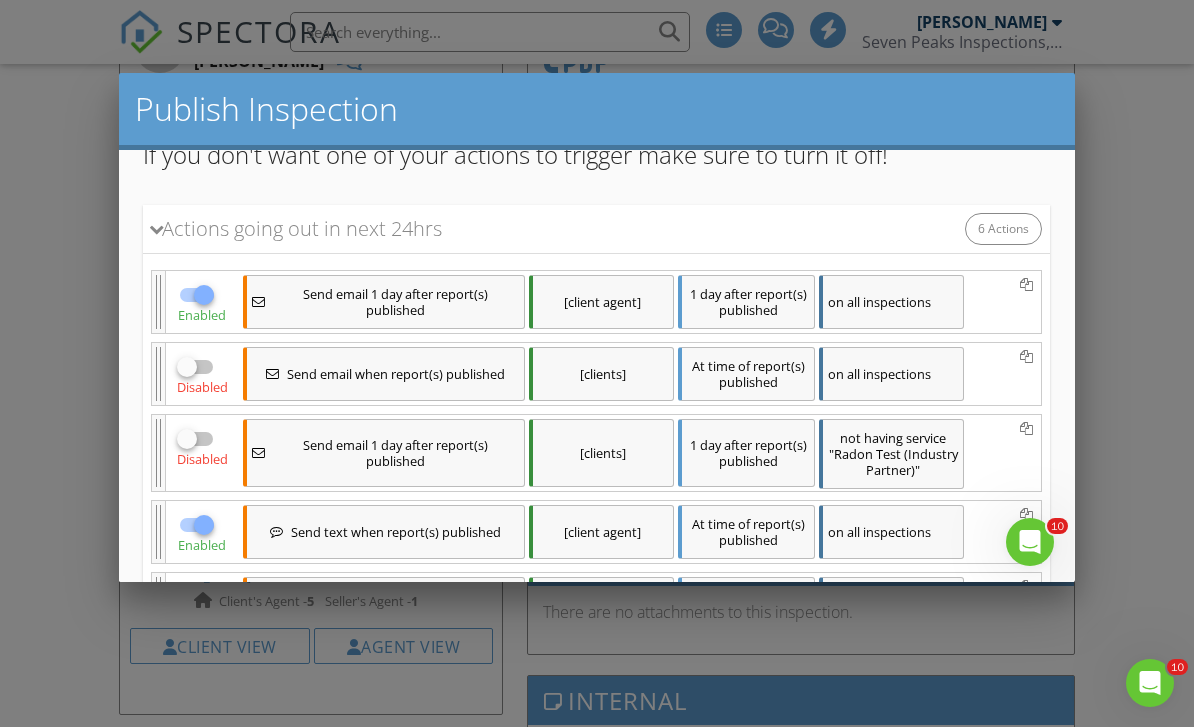 click on "Enabled" at bounding box center [202, 303] 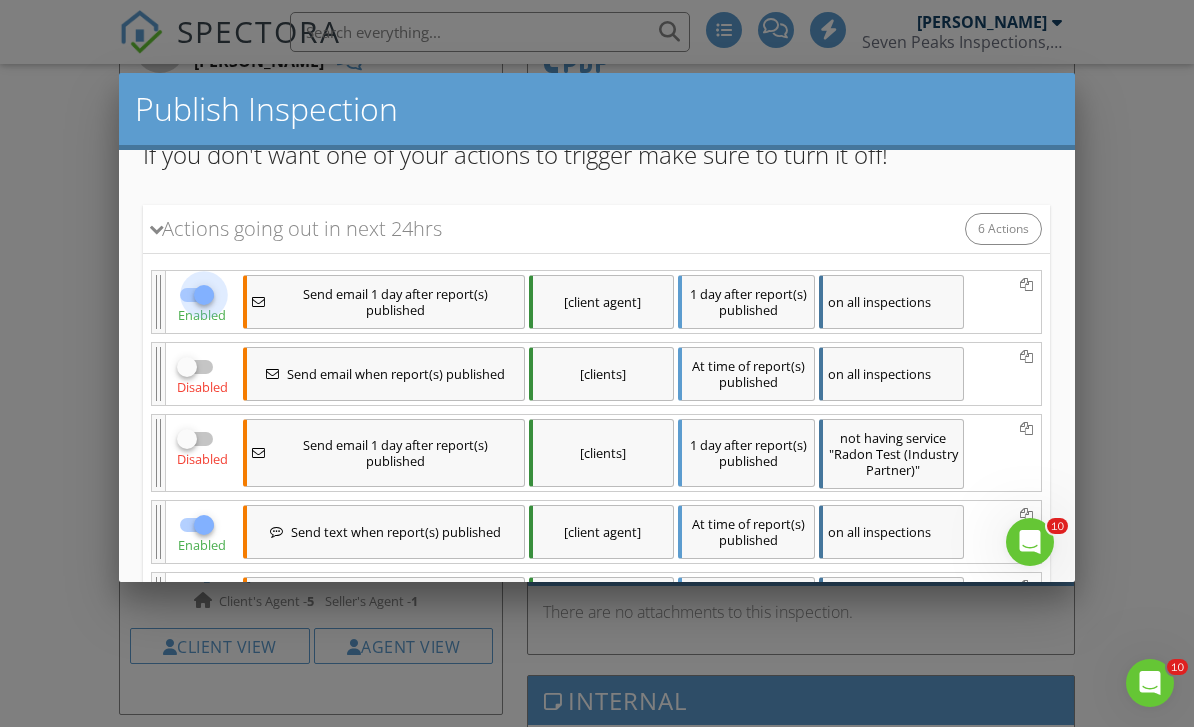 click at bounding box center [204, 294] 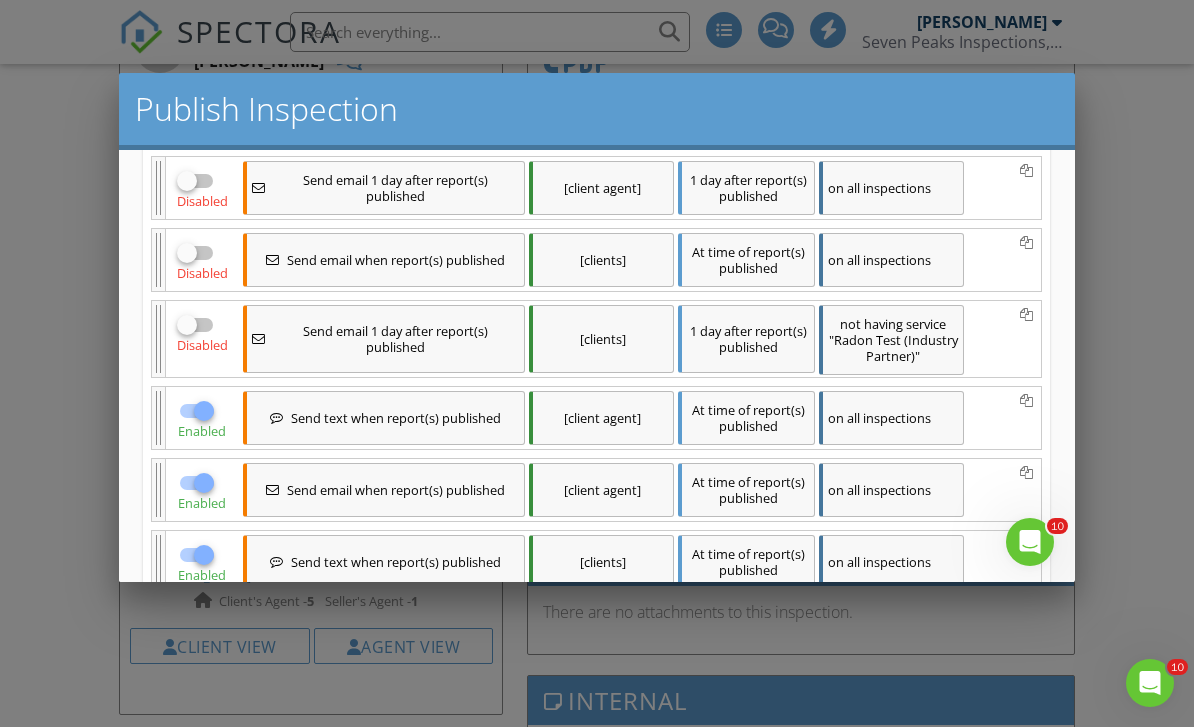 scroll, scrollTop: 326, scrollLeft: 0, axis: vertical 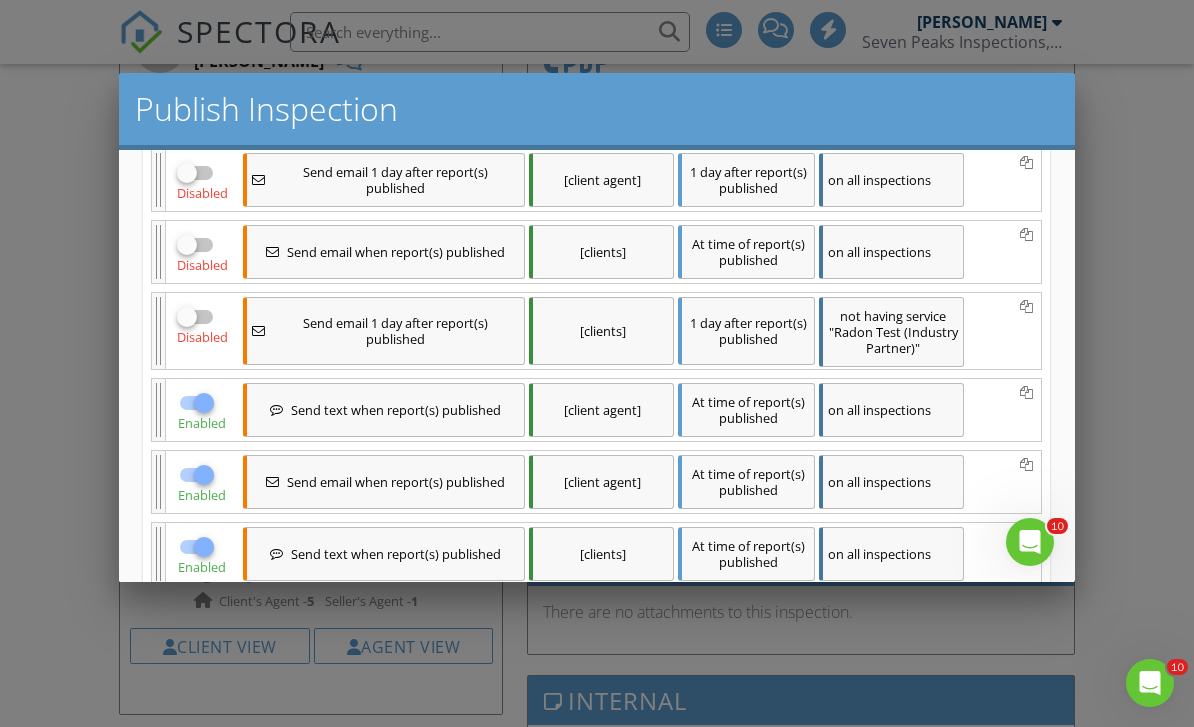 click at bounding box center (187, 244) 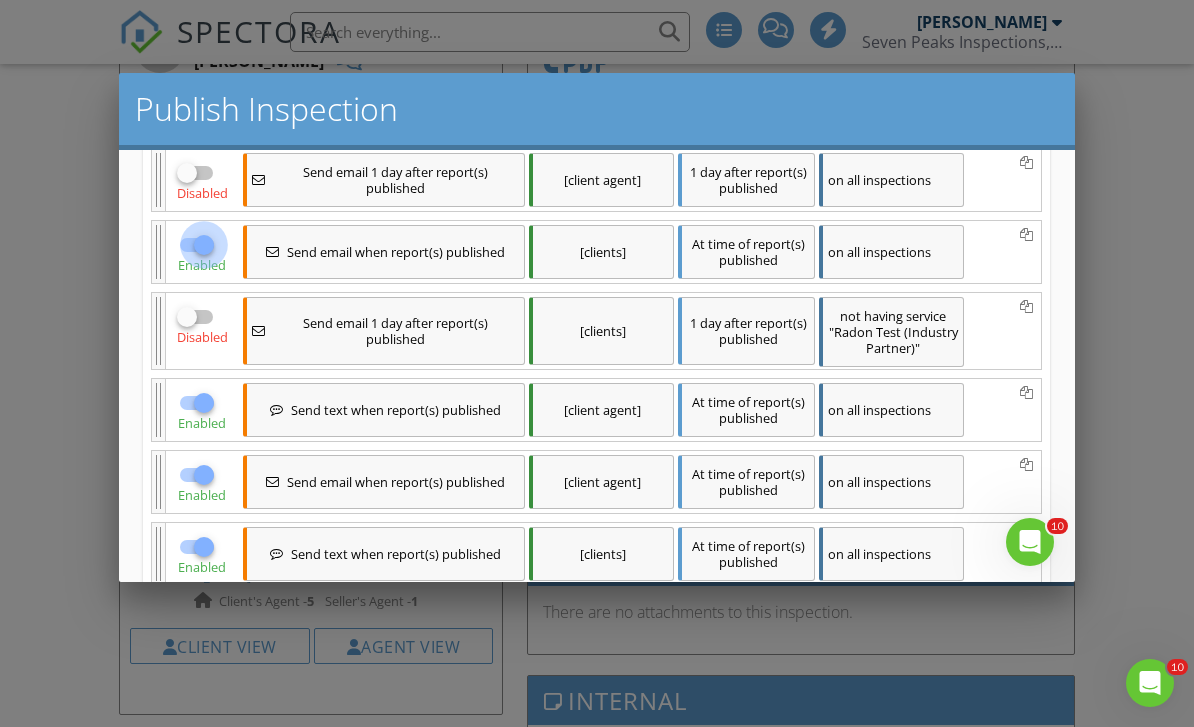 checkbox on "true" 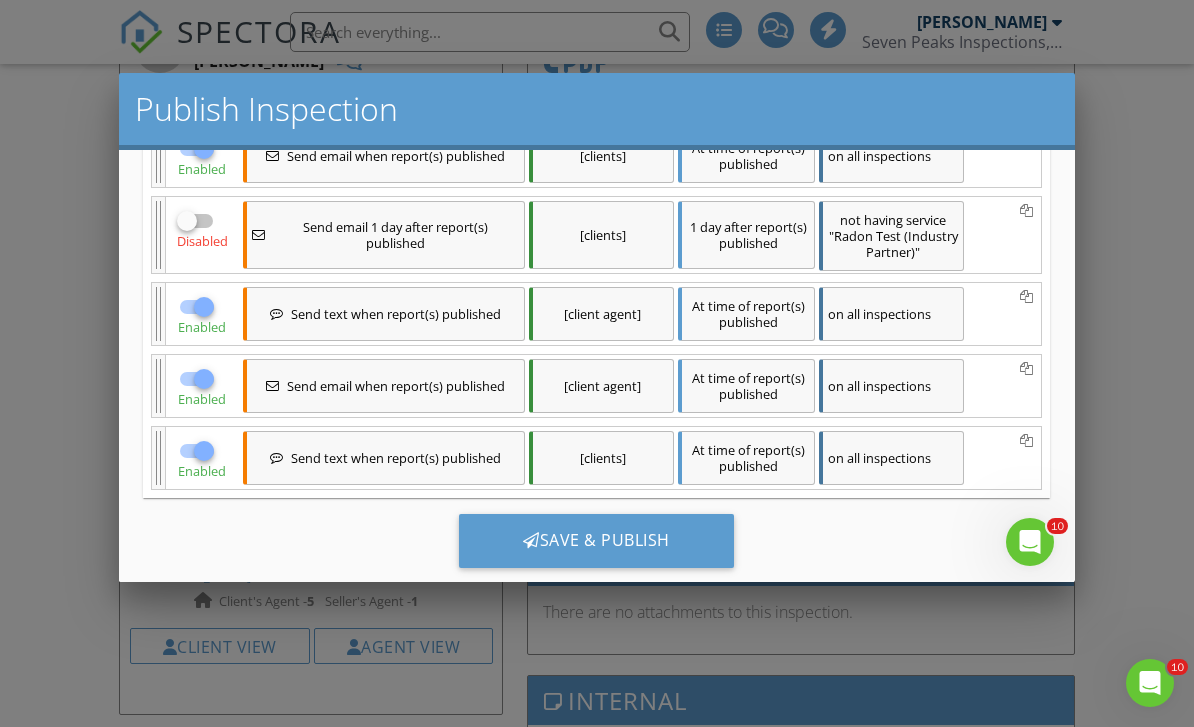 scroll, scrollTop: 420, scrollLeft: 0, axis: vertical 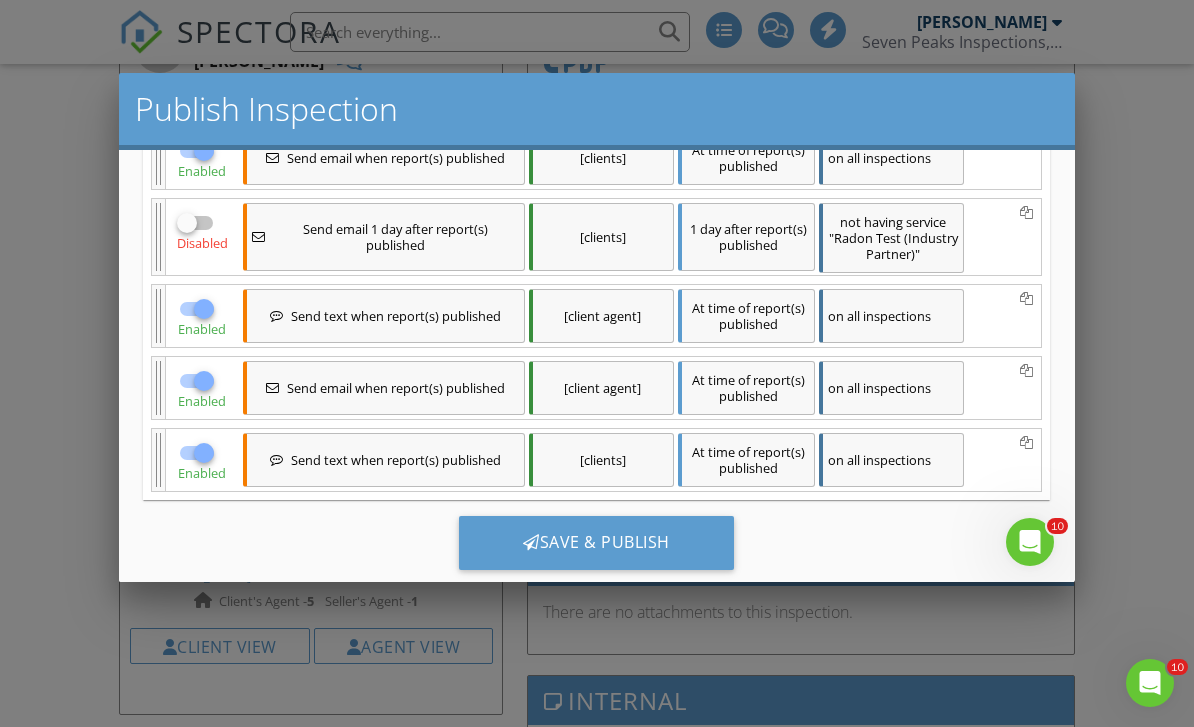 click on "Save & Publish" at bounding box center (596, 542) 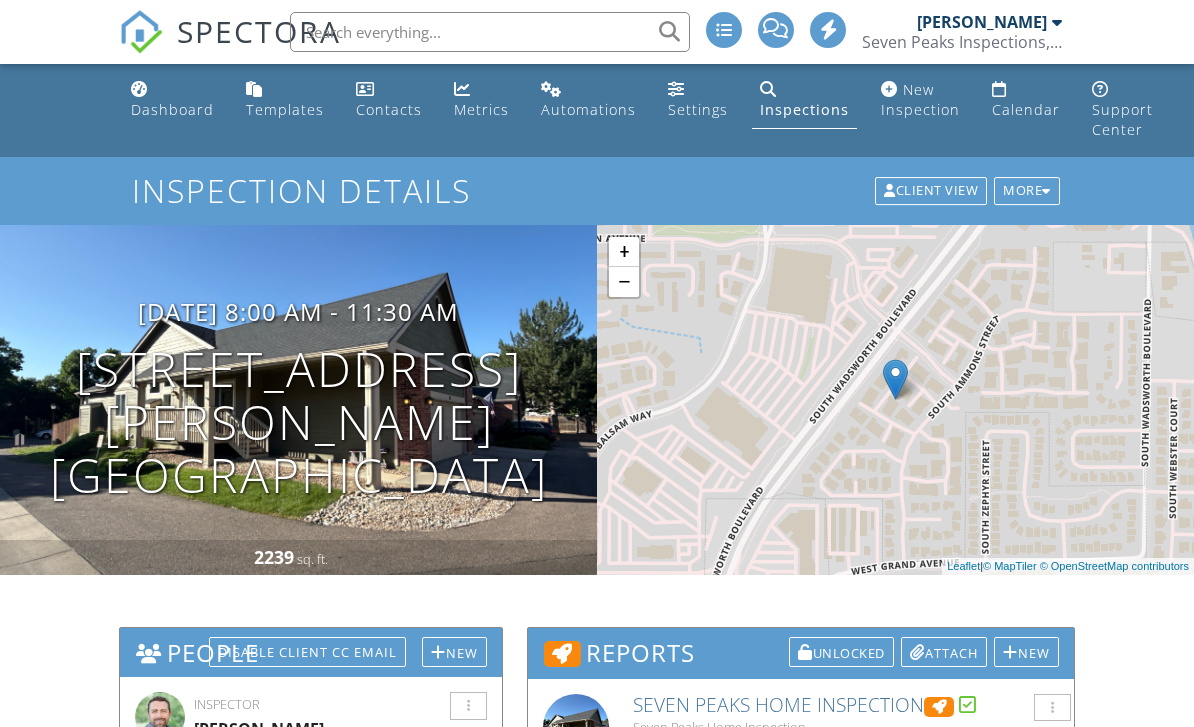 scroll, scrollTop: 0, scrollLeft: 0, axis: both 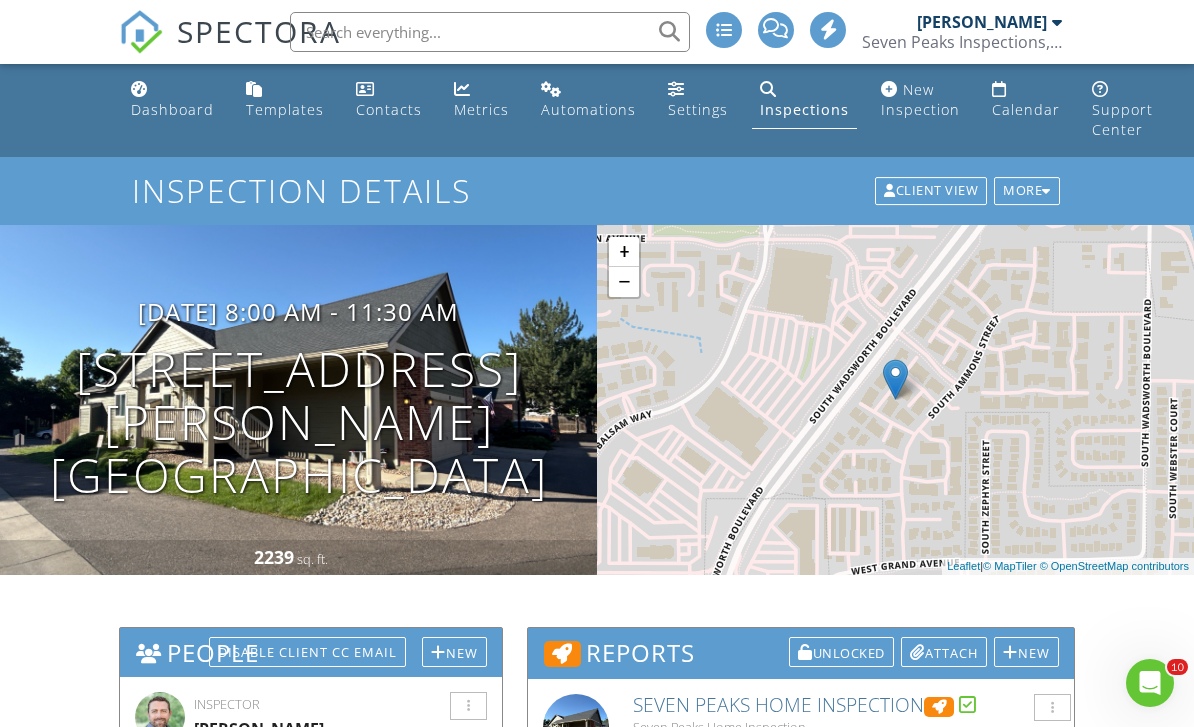 click on "Dashboard" 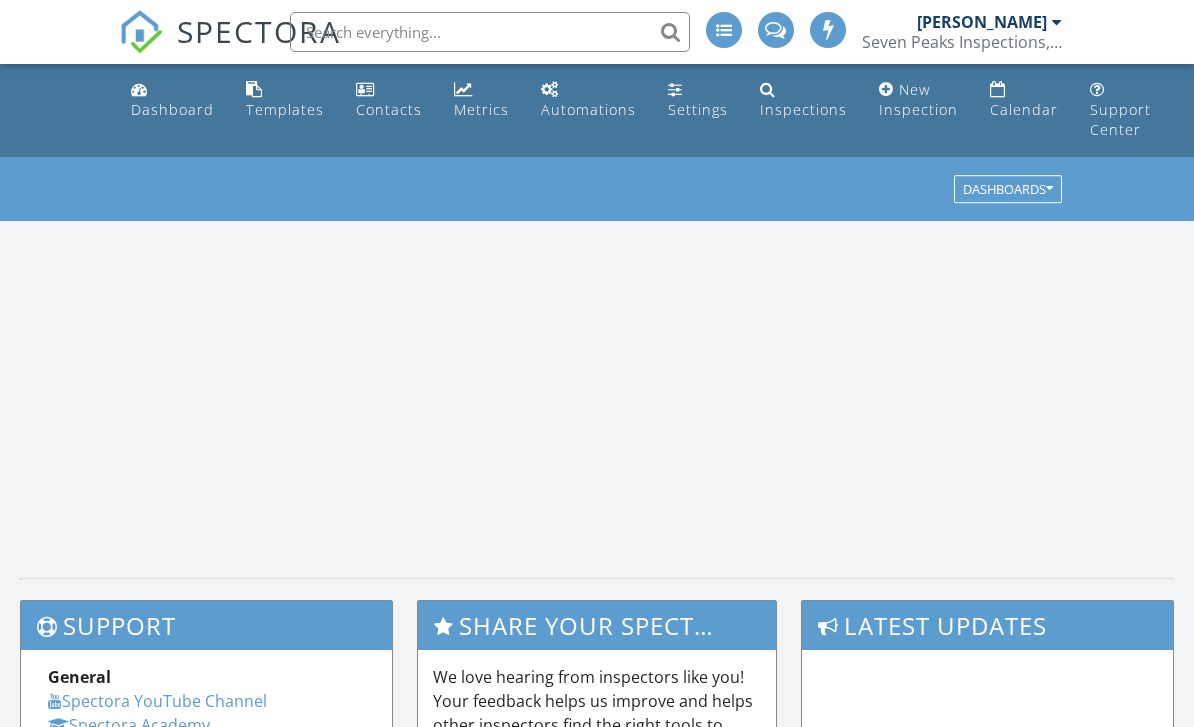 scroll, scrollTop: 0, scrollLeft: 0, axis: both 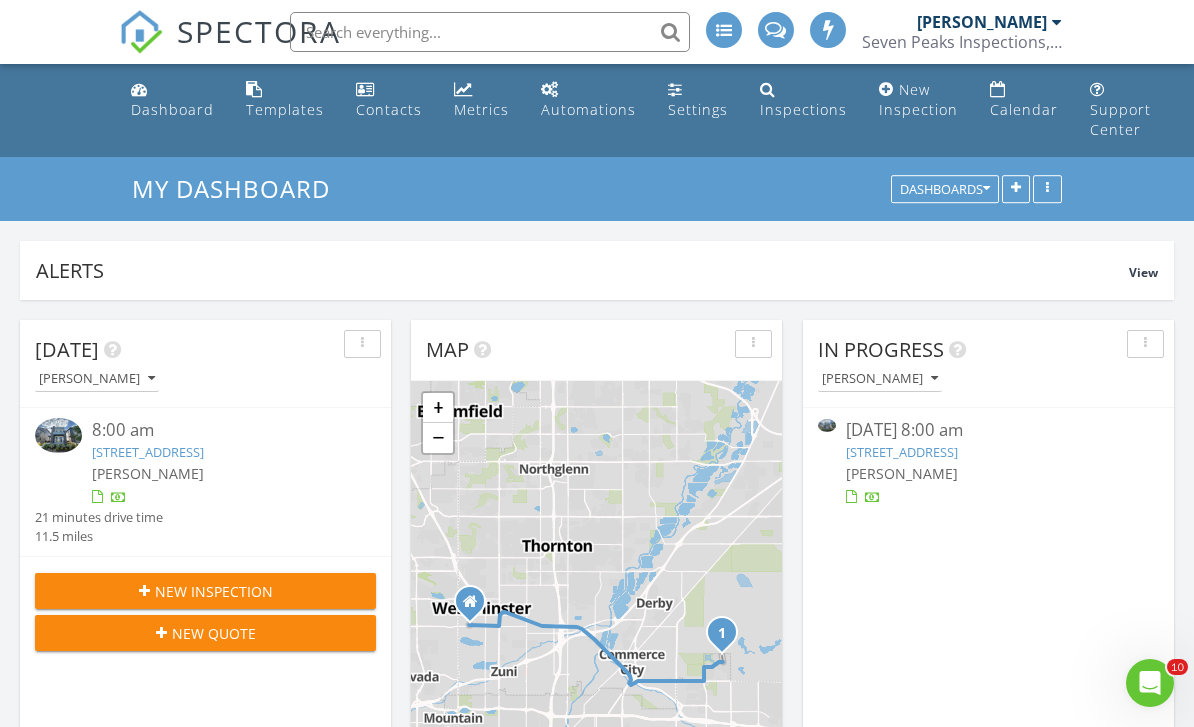 click on "Dashboard" at bounding box center (172, 100) 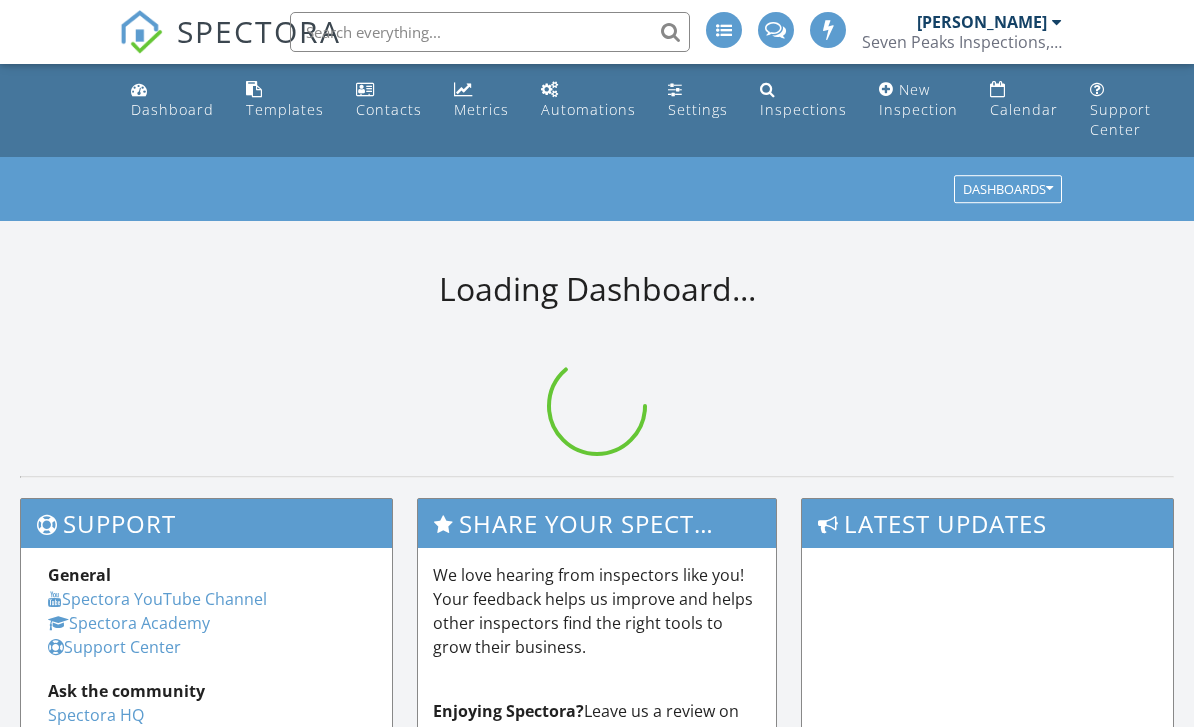 scroll, scrollTop: 0, scrollLeft: 0, axis: both 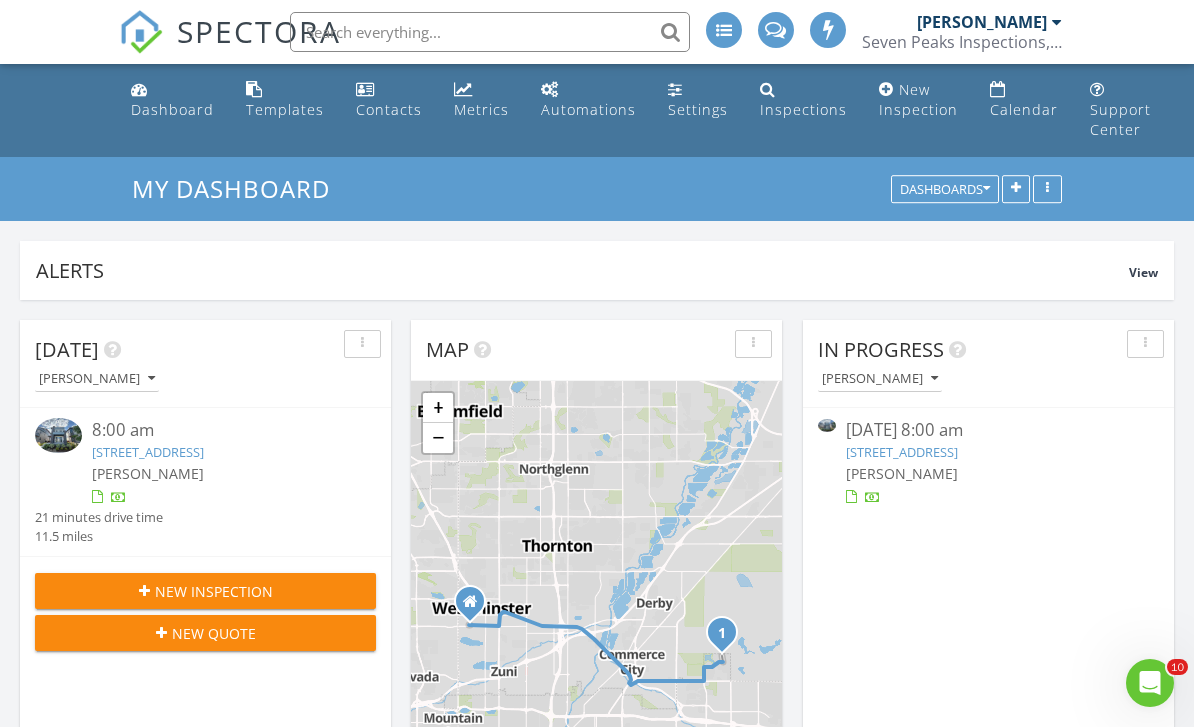click on "Dashboard" at bounding box center [172, 100] 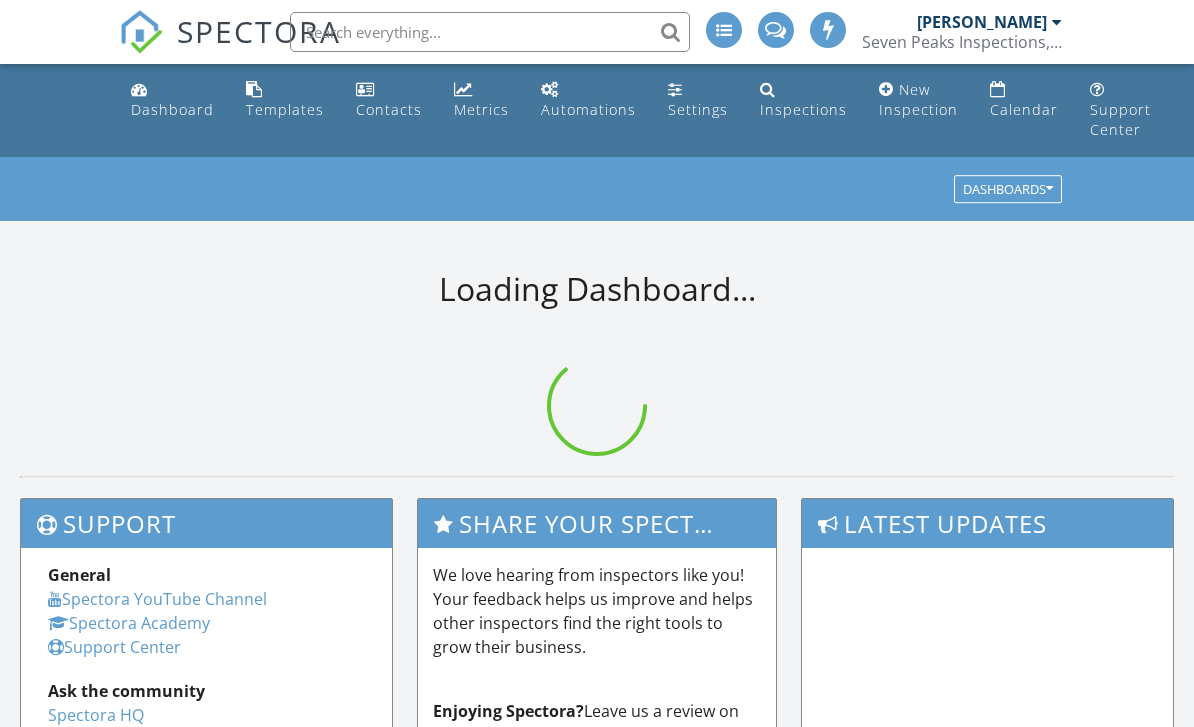 scroll, scrollTop: 0, scrollLeft: 0, axis: both 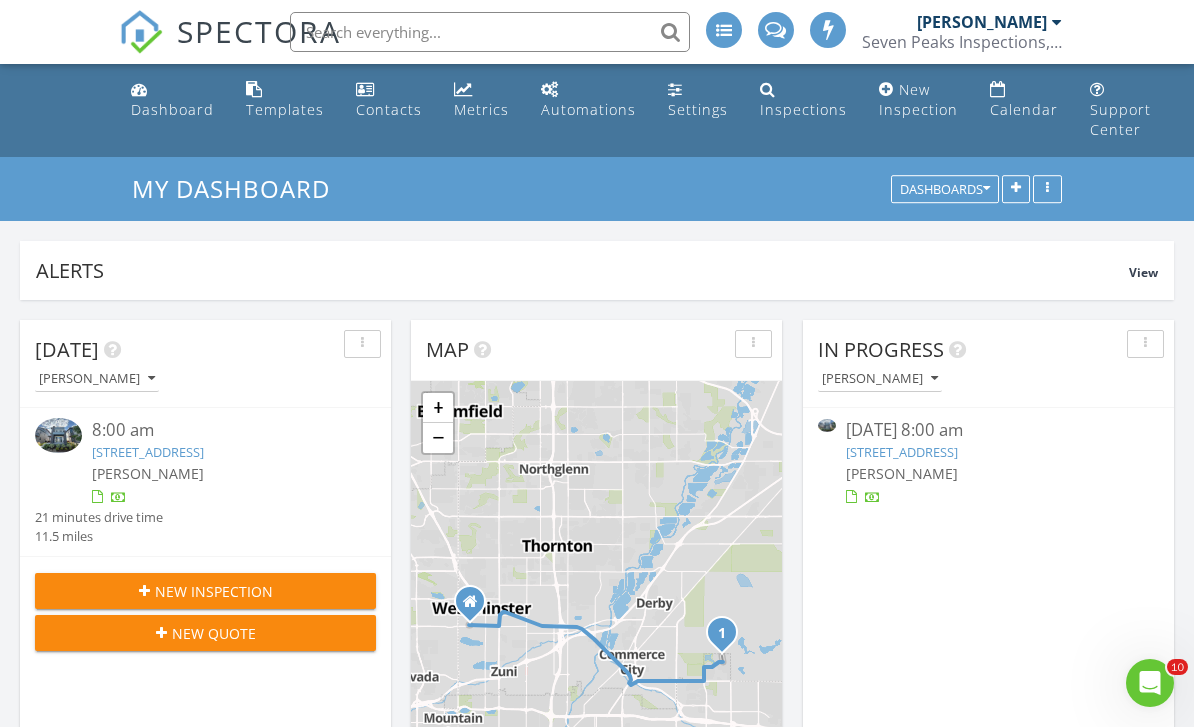 click on "Dashboard" at bounding box center (172, 109) 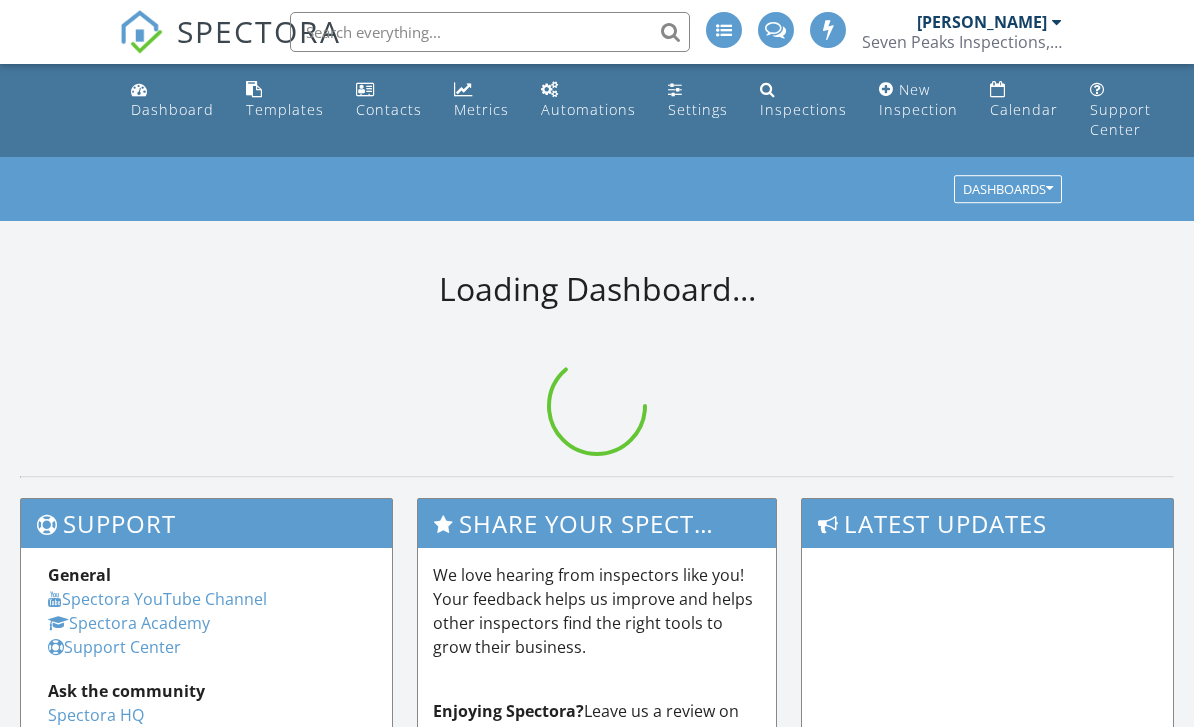 scroll, scrollTop: 0, scrollLeft: 0, axis: both 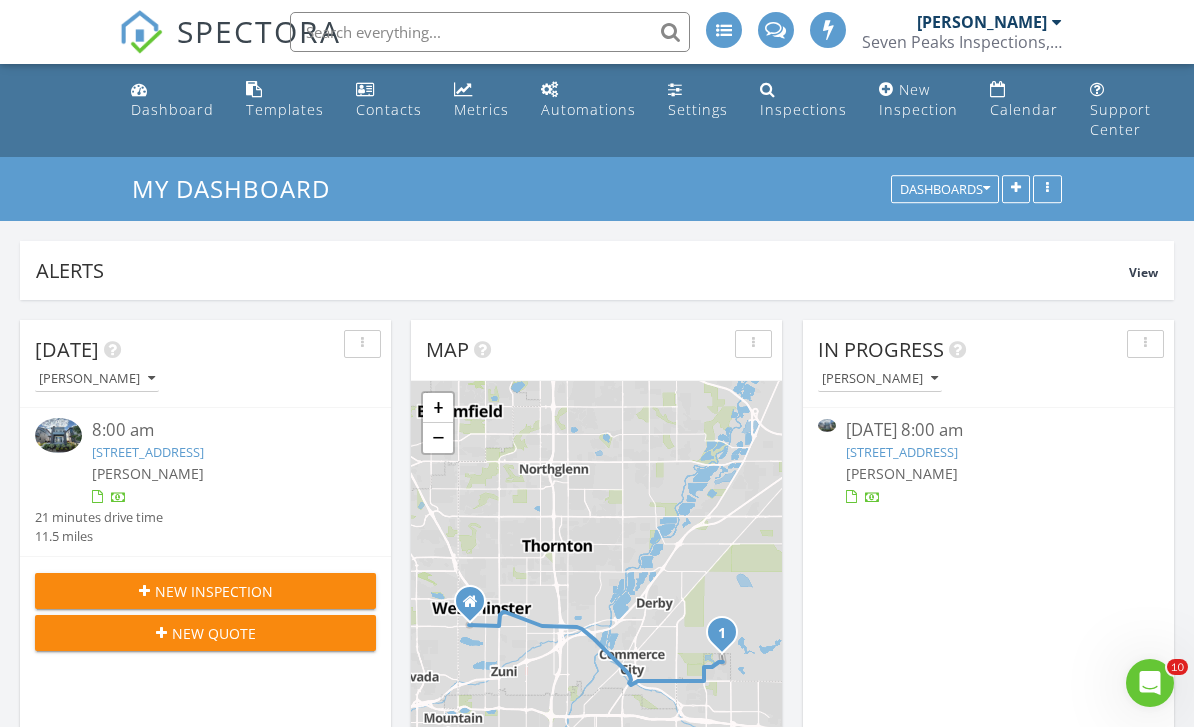 click on "Dashboard" at bounding box center [172, 109] 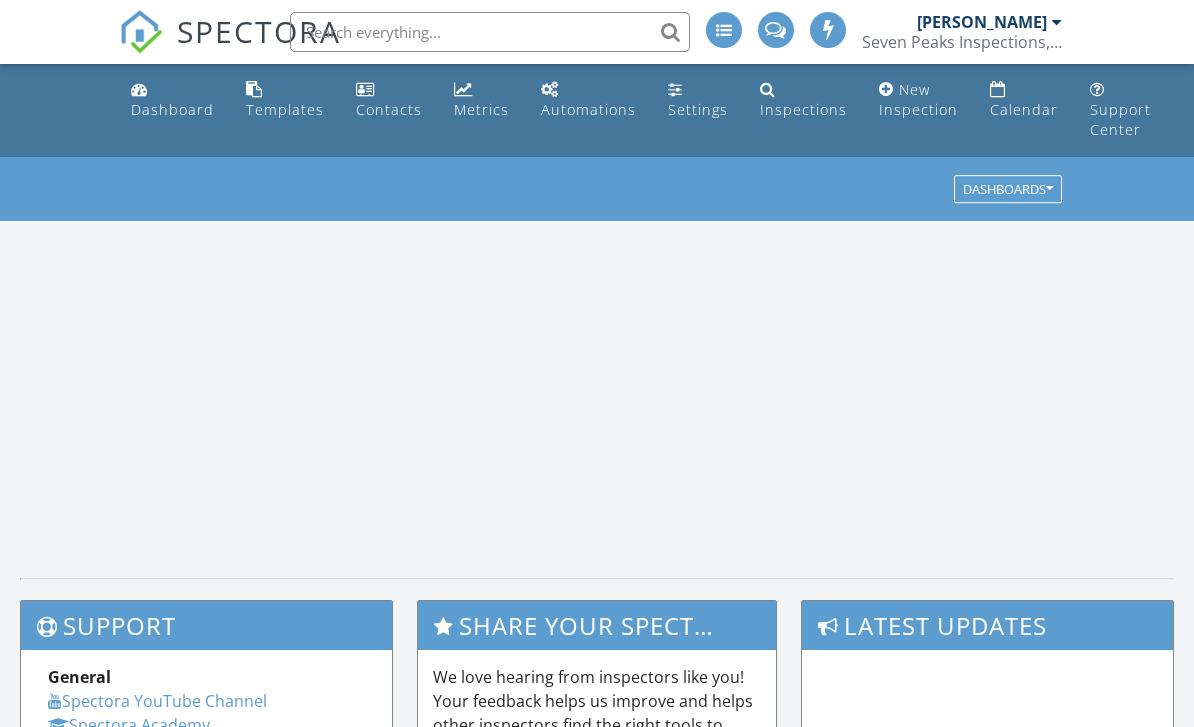 scroll, scrollTop: 0, scrollLeft: 0, axis: both 